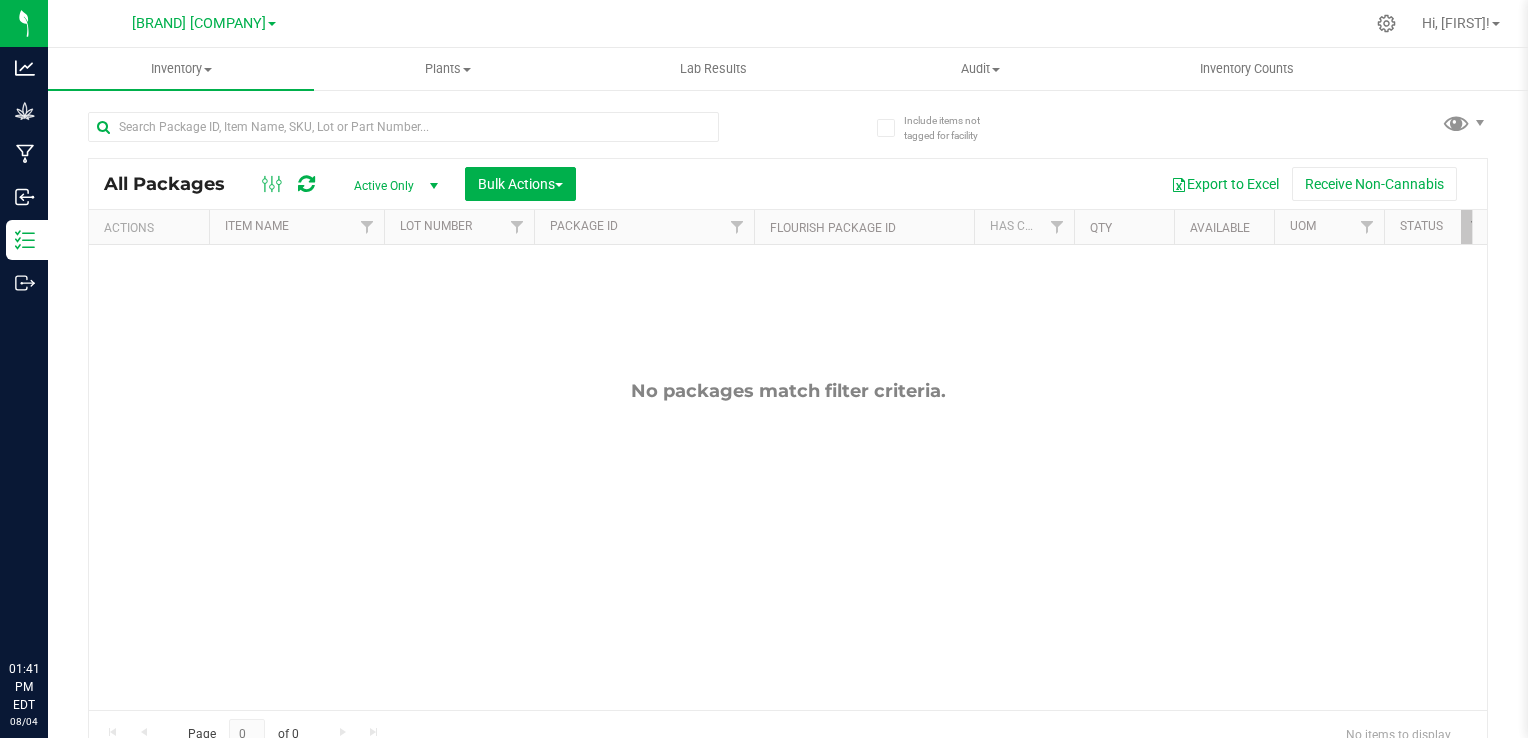 scroll, scrollTop: 0, scrollLeft: 0, axis: both 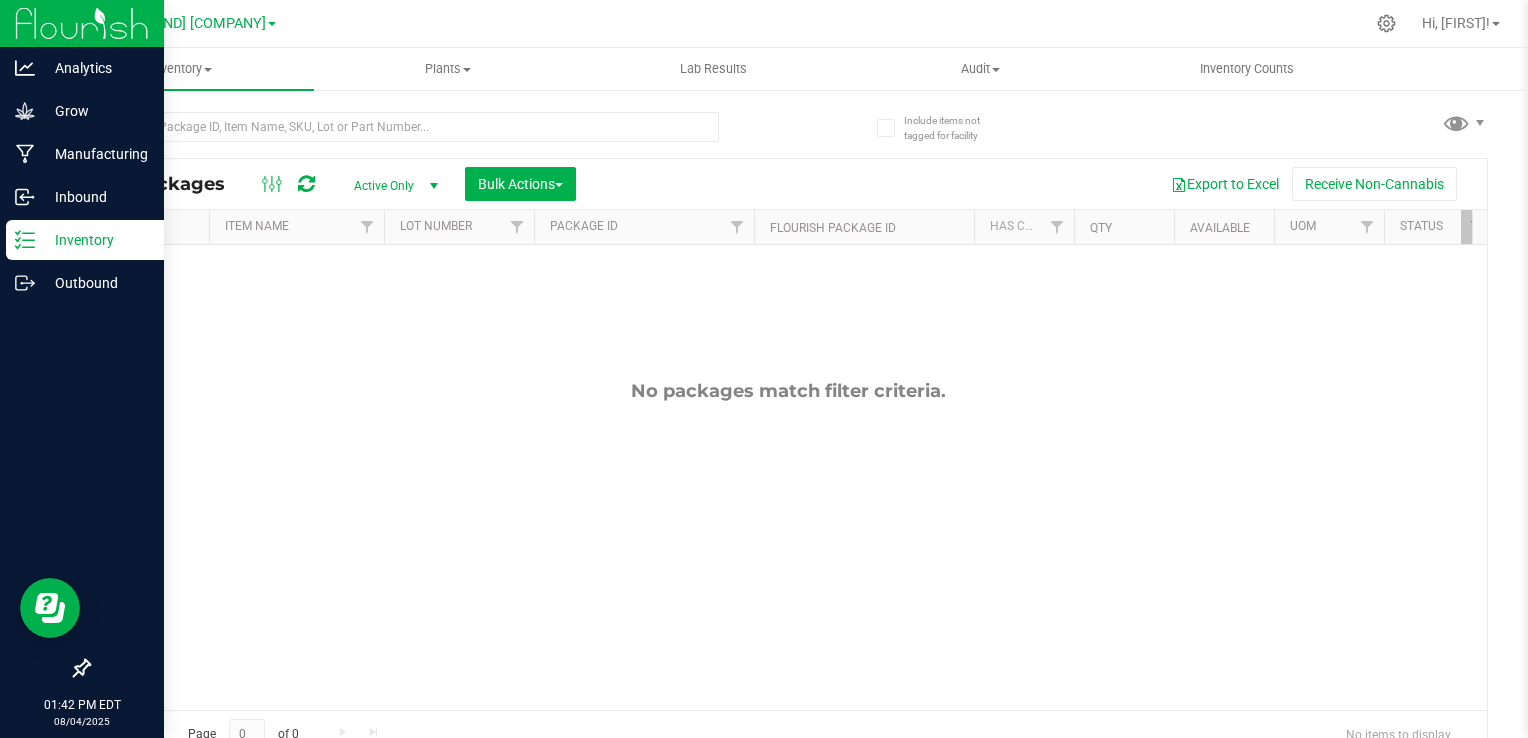 click on "Inventory" at bounding box center [95, 240] 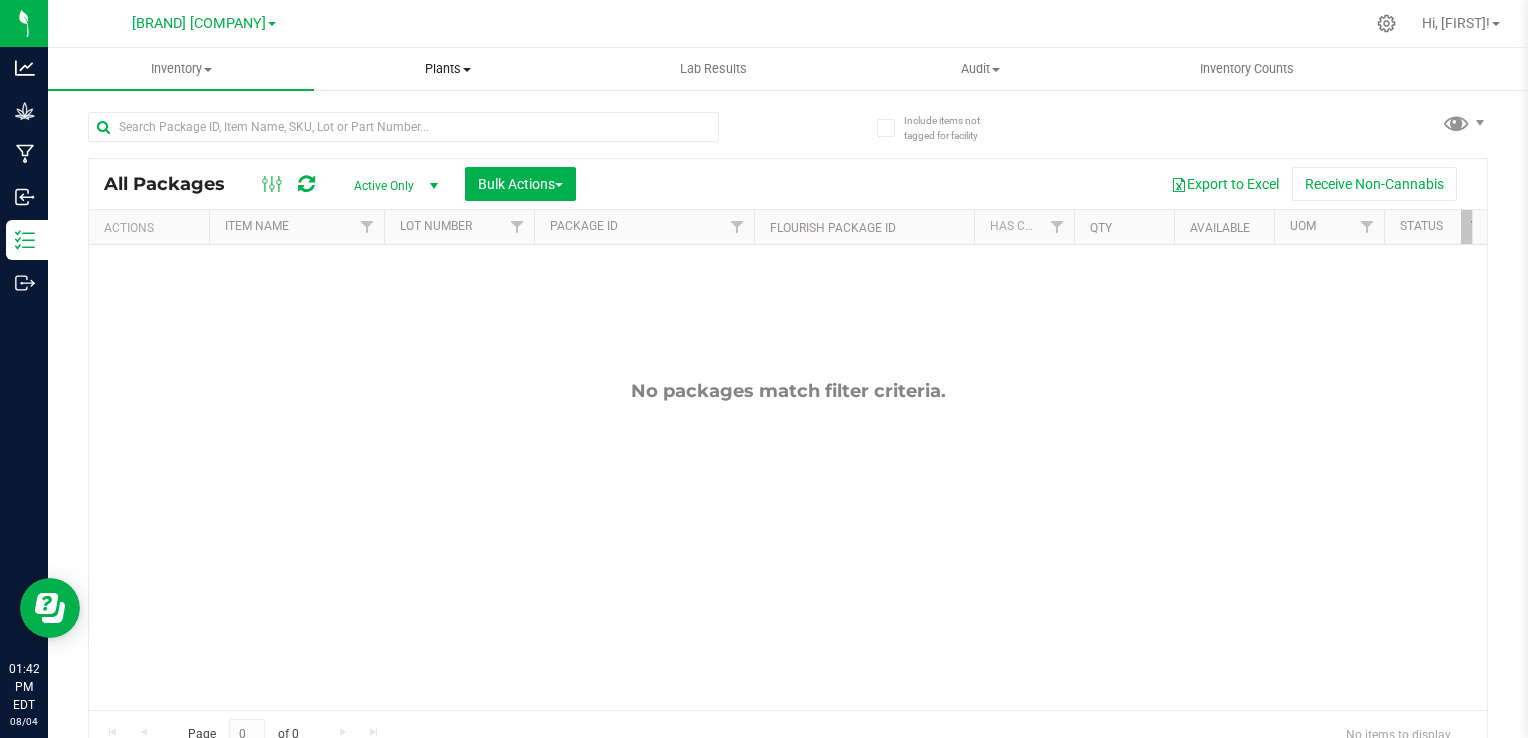 click on "Plants" at bounding box center [447, 69] 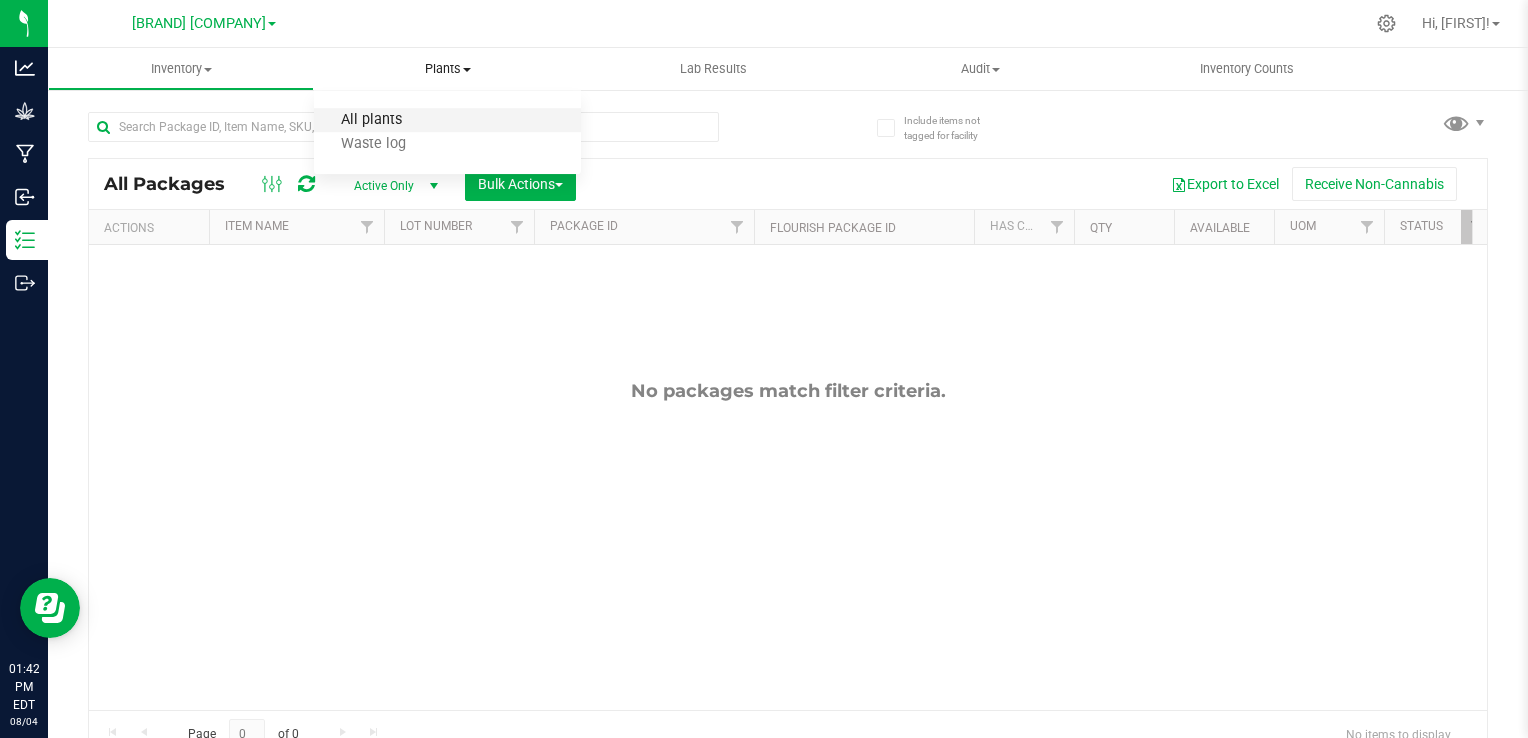 click on "All plants" at bounding box center (371, 120) 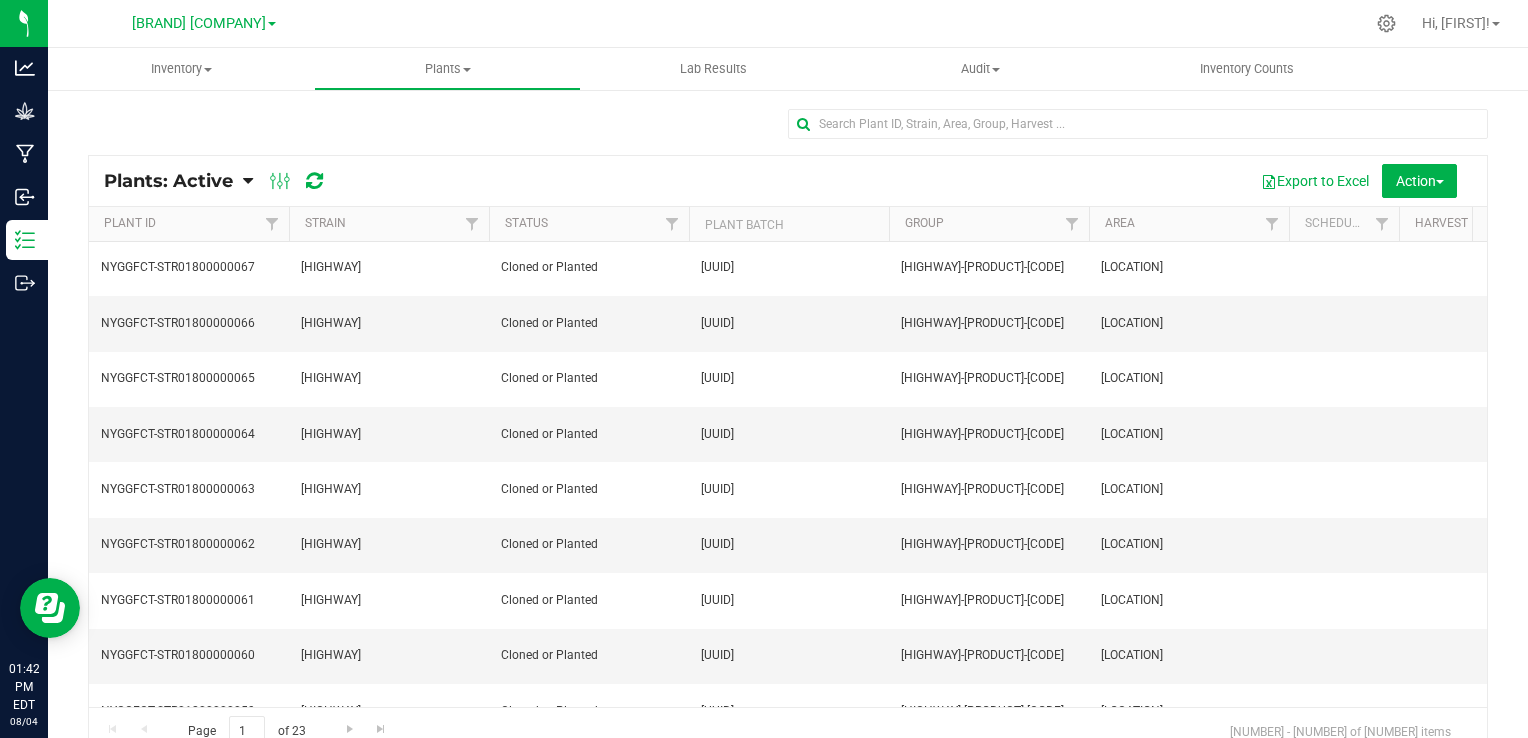 scroll, scrollTop: 5069, scrollLeft: 0, axis: vertical 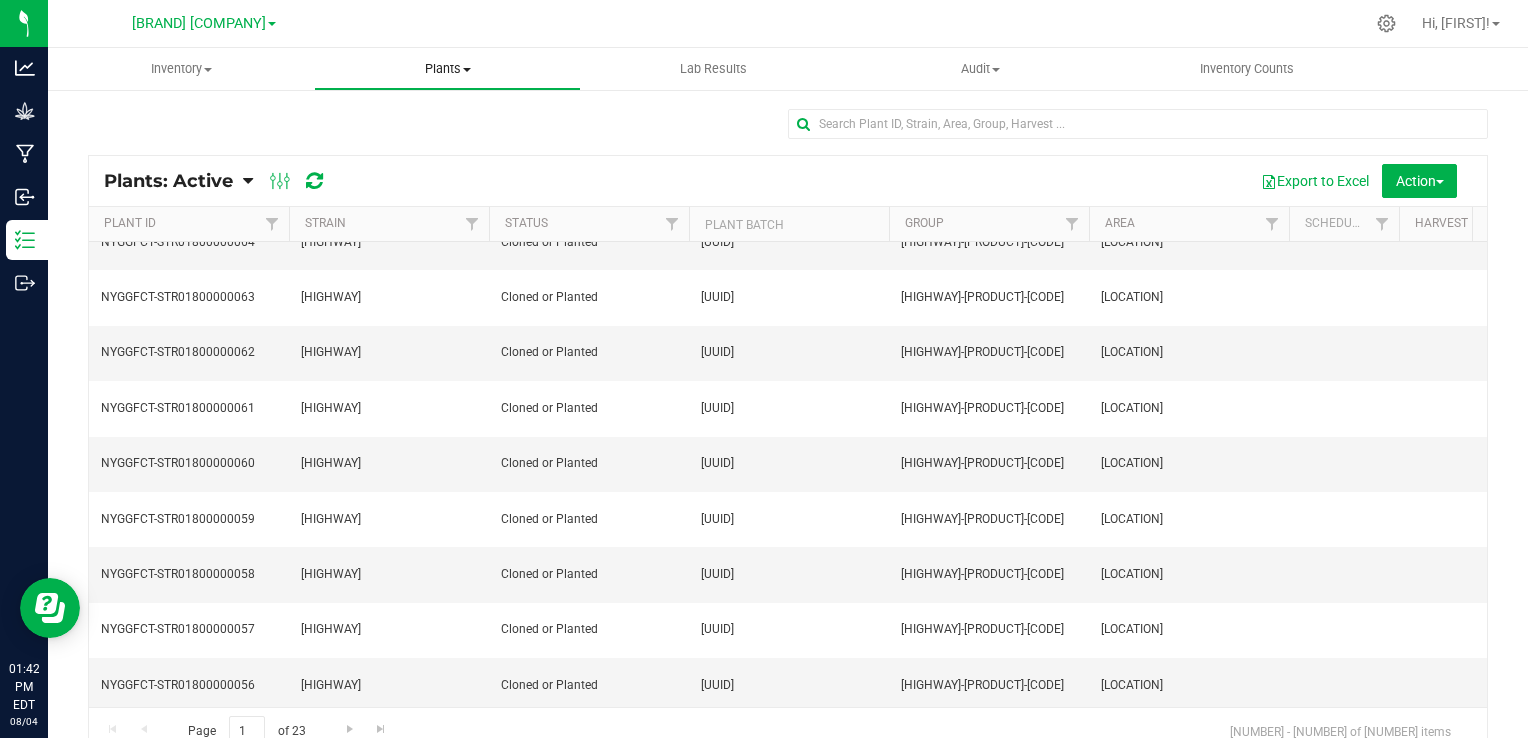 click on "Plants" at bounding box center [447, 69] 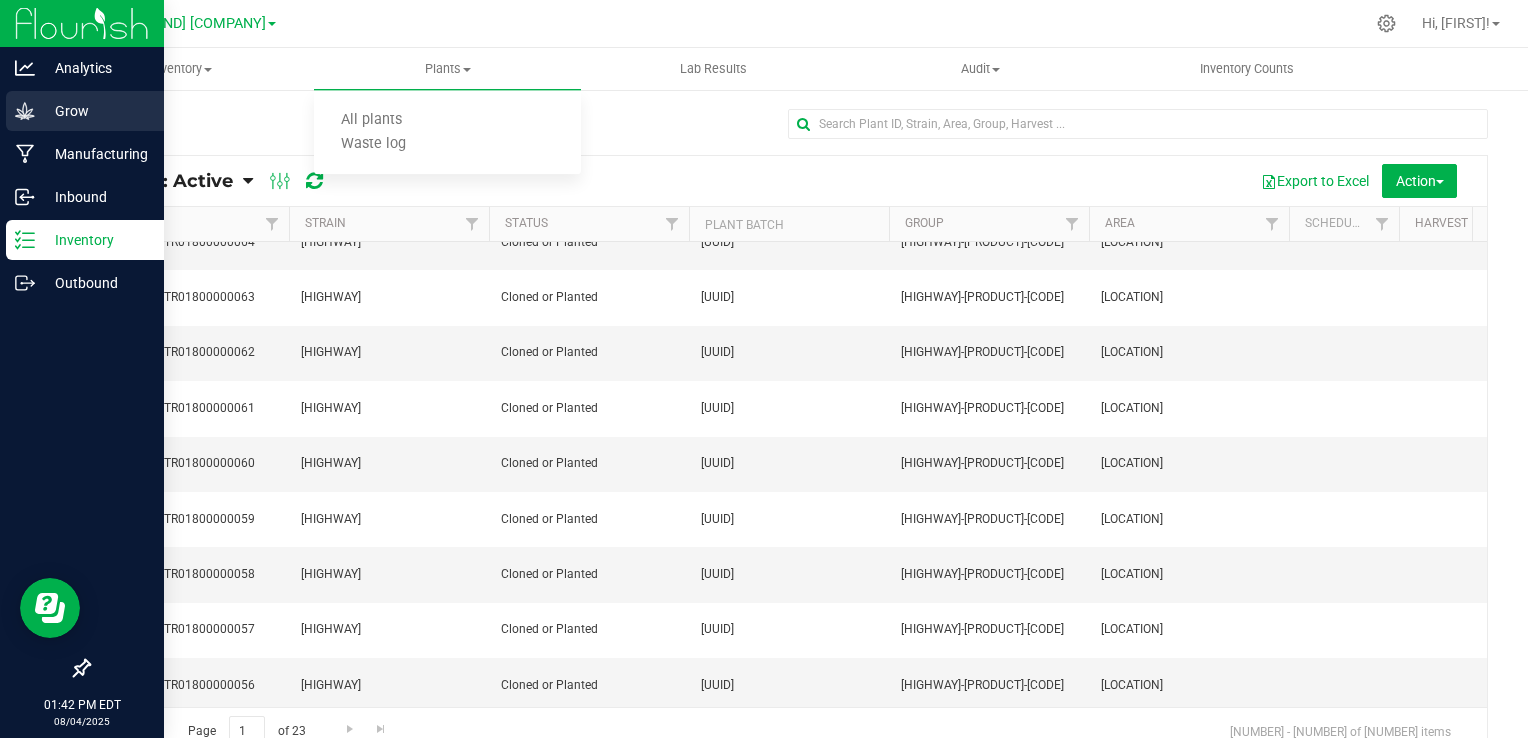 click on "Grow" at bounding box center [95, 111] 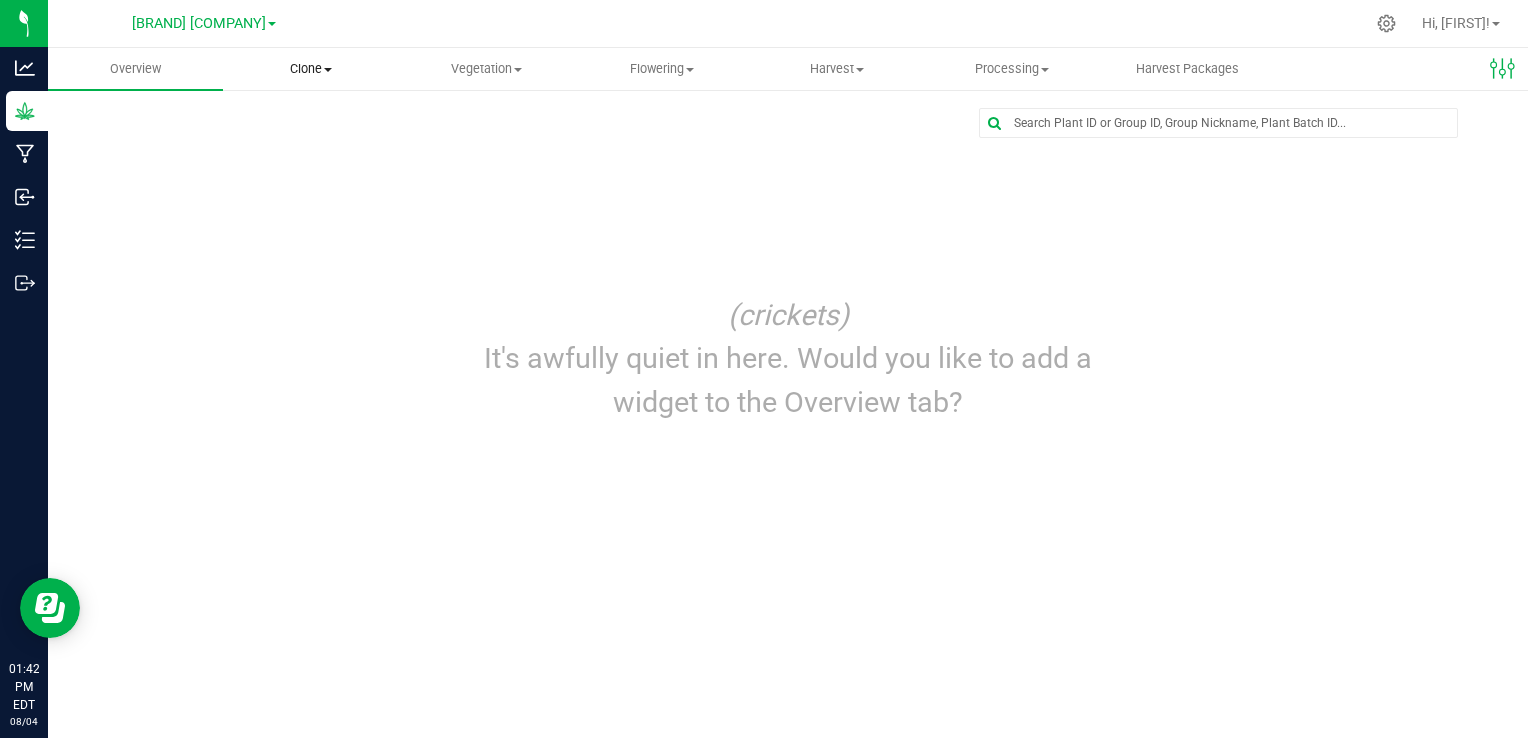 click on "Clone" at bounding box center [310, 69] 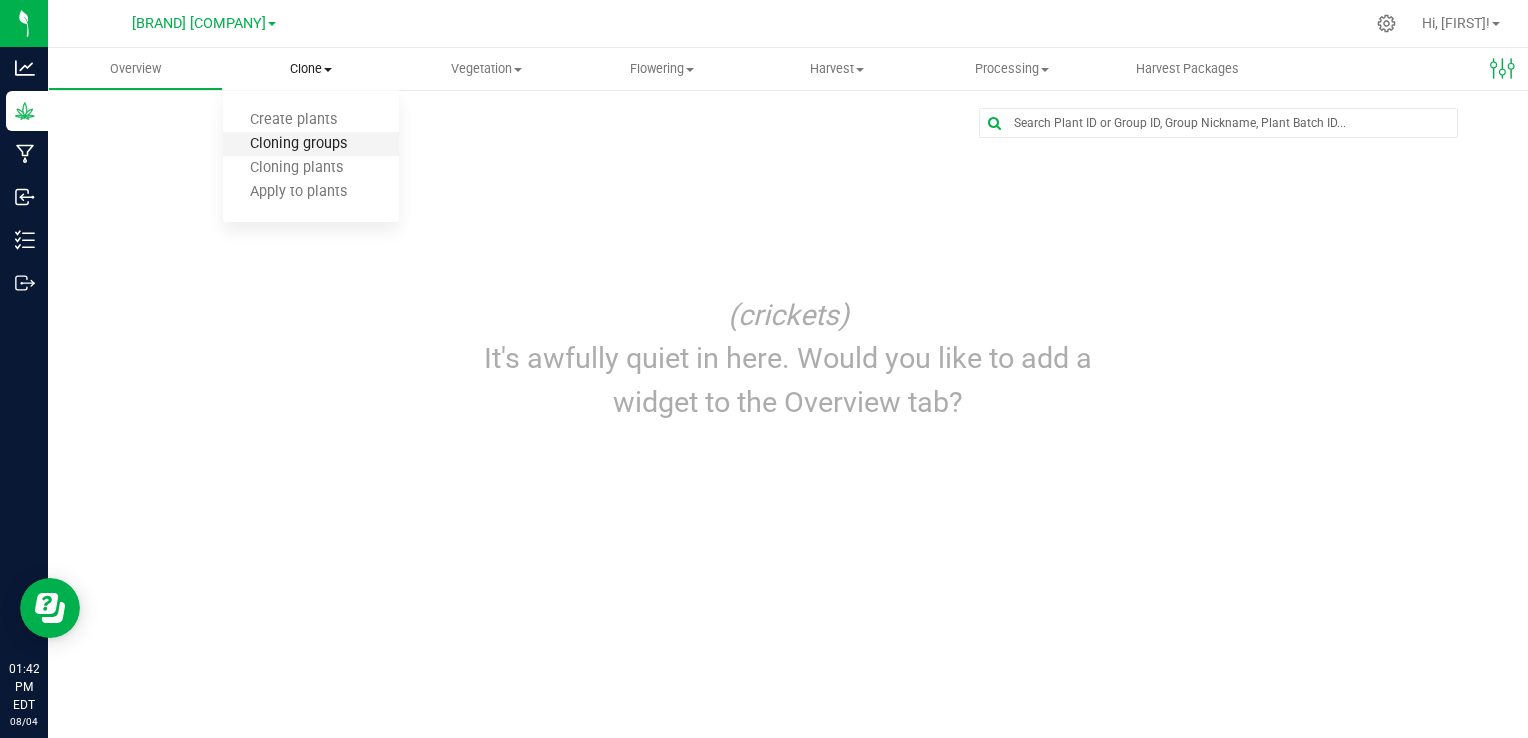 click on "Cloning groups" at bounding box center [298, 144] 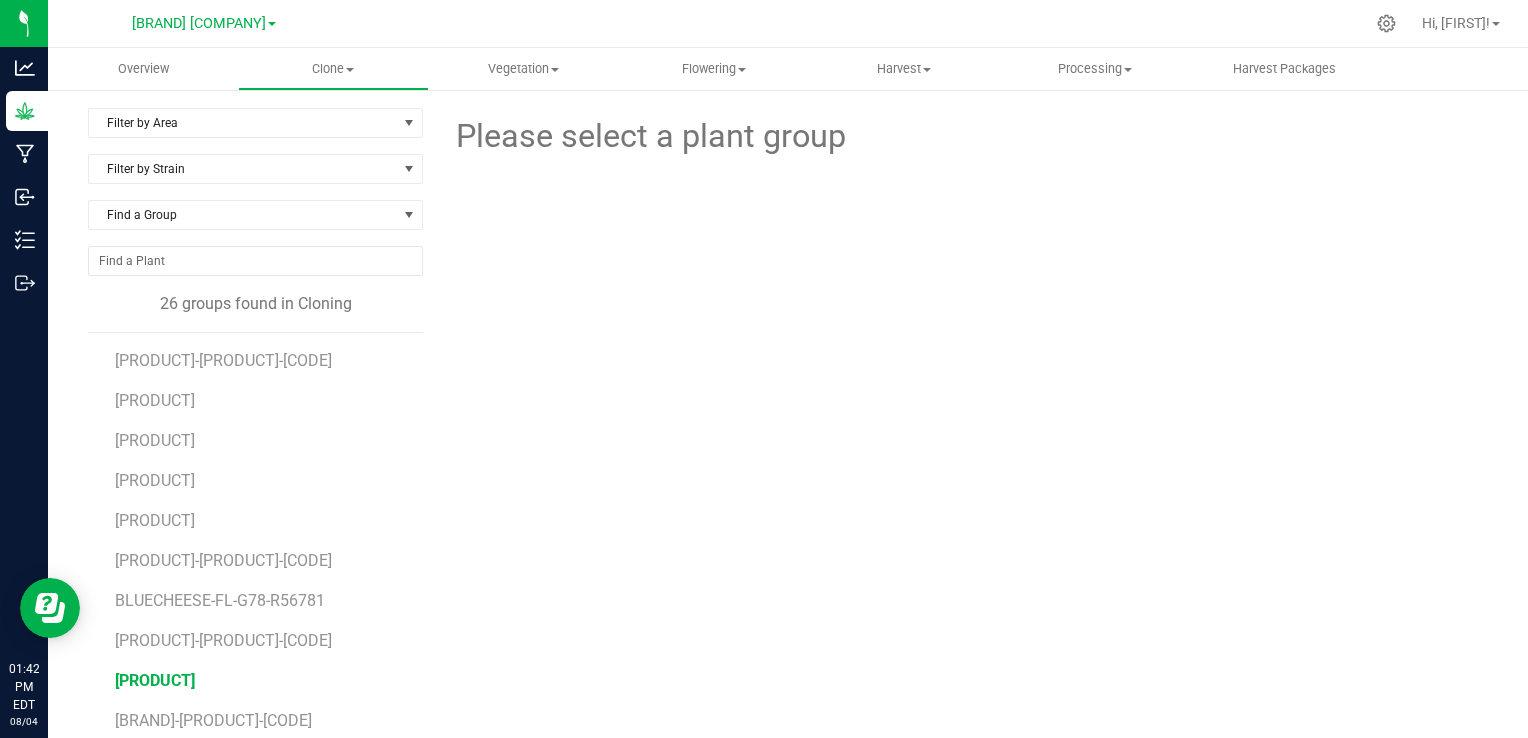 scroll, scrollTop: 100, scrollLeft: 0, axis: vertical 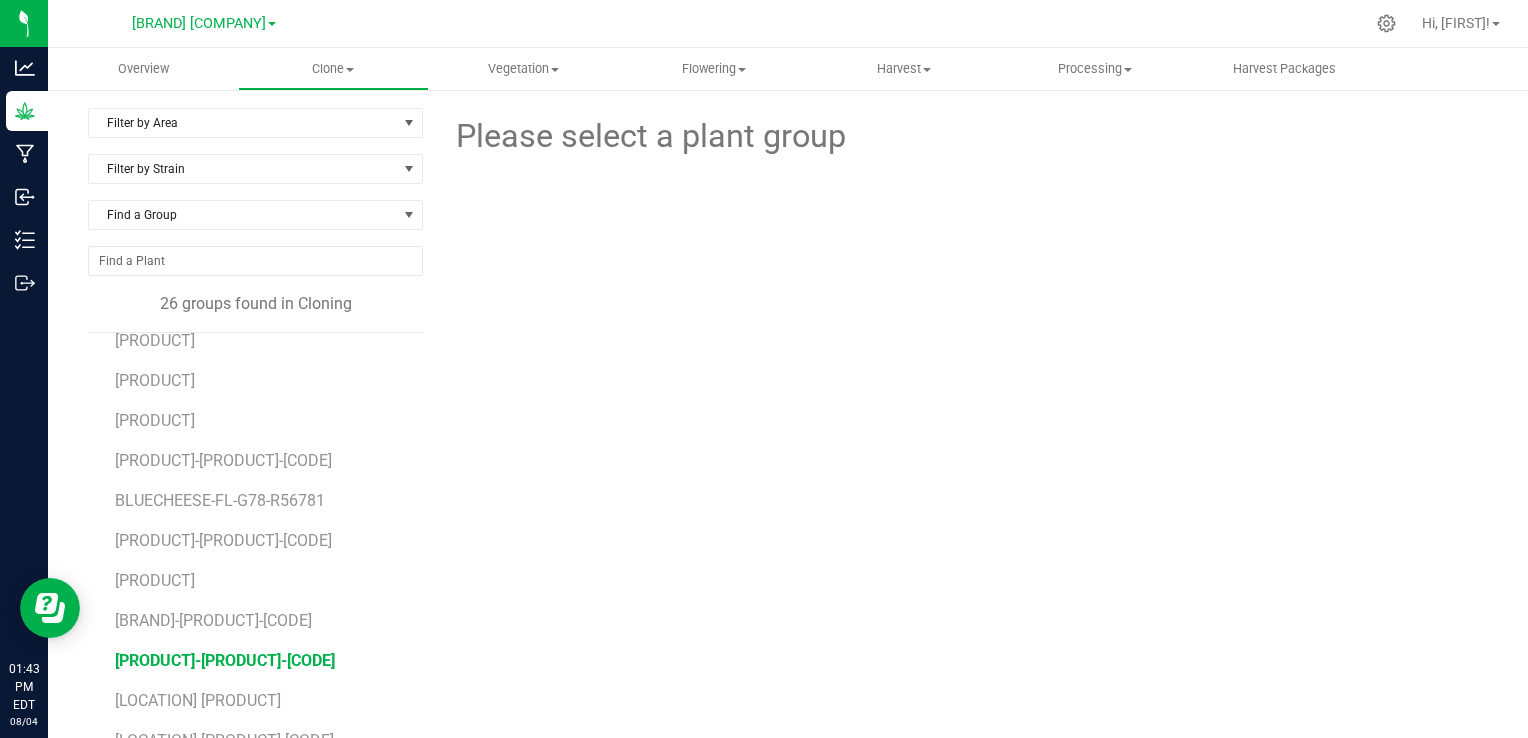 click on "[PRODUCT]-[PRODUCT]-[CODE]" at bounding box center (225, 660) 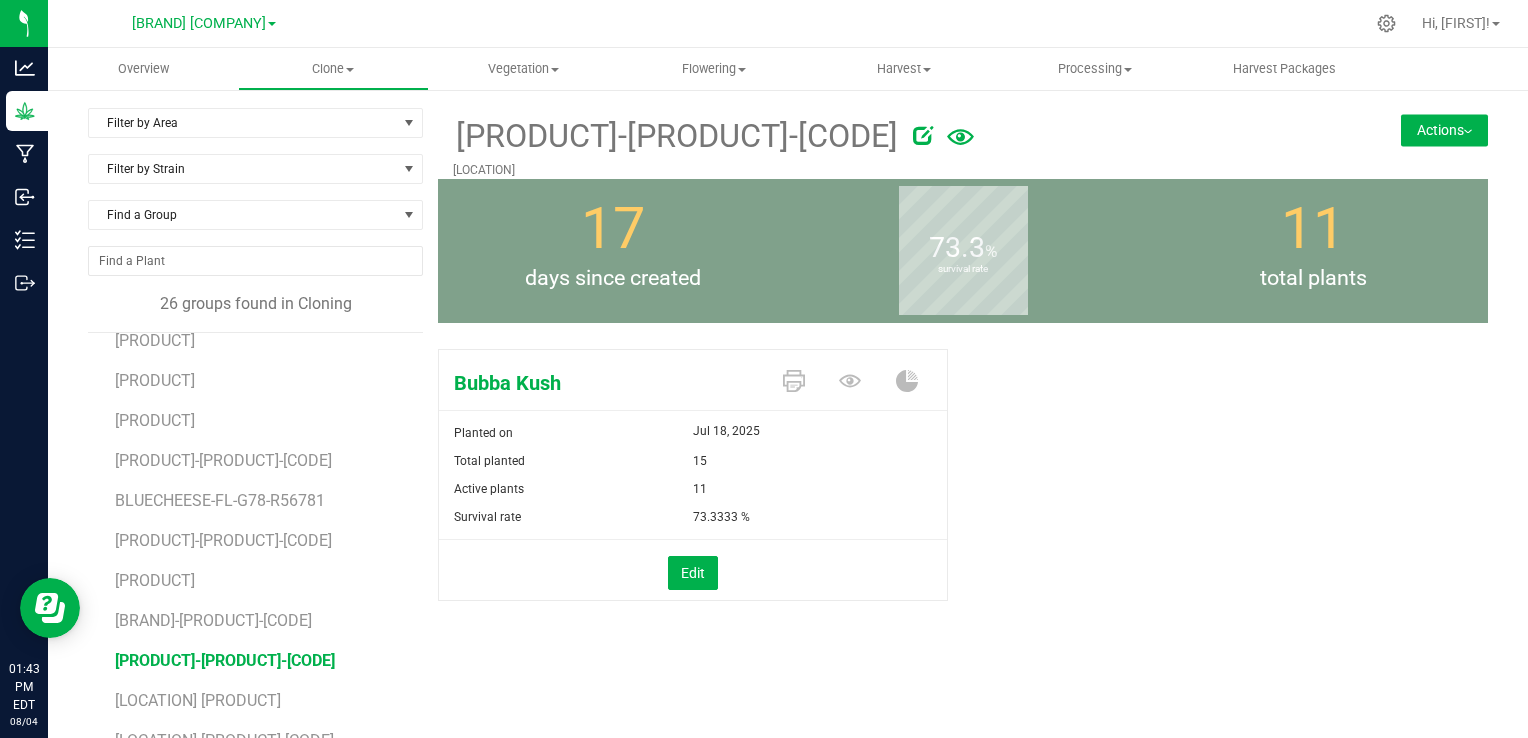 click on "Actions" at bounding box center [1444, 130] 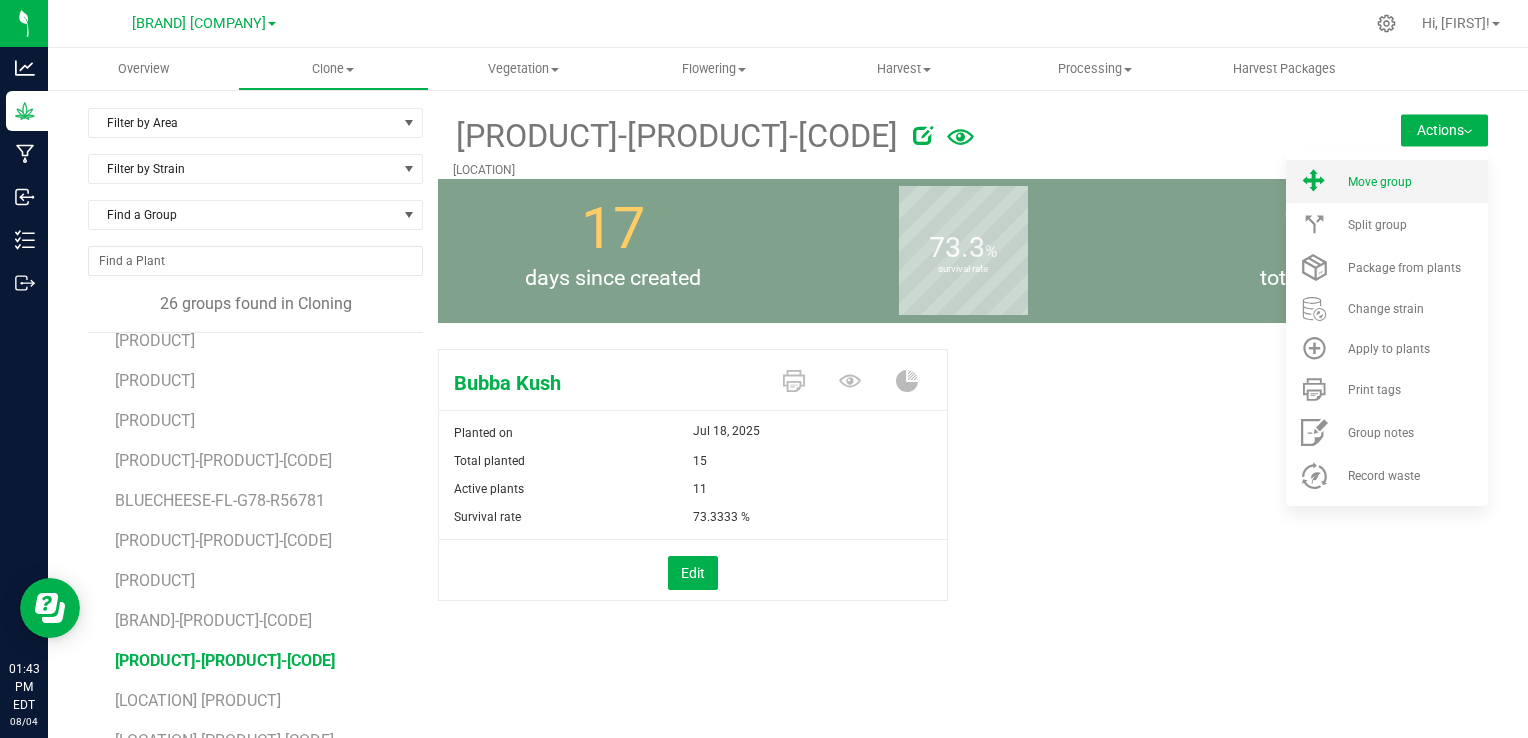 click on "Move group" at bounding box center [1380, 182] 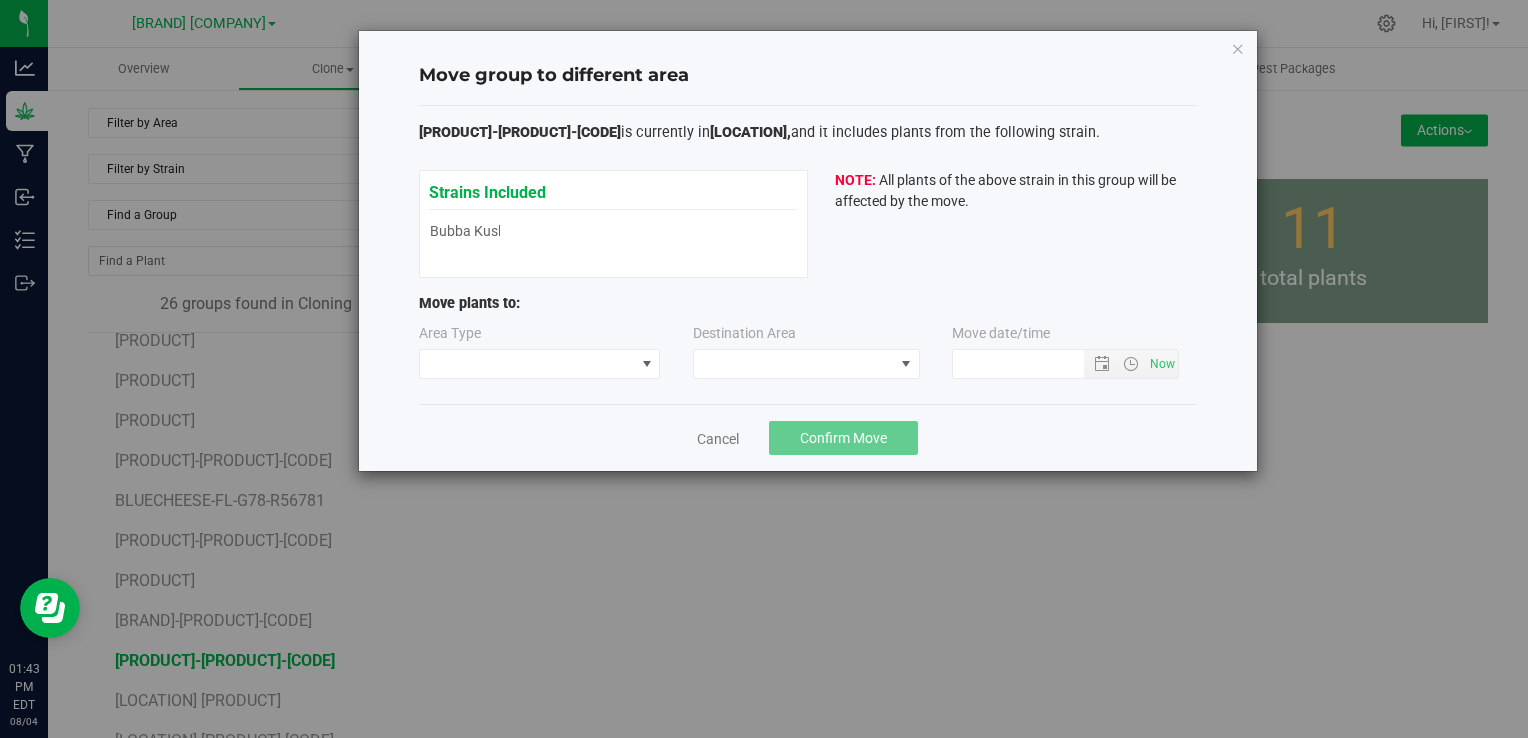type on "[MONTH]/[DAY]/[YEAR] [HOUR]:[MINUTE] [AM/PM]" 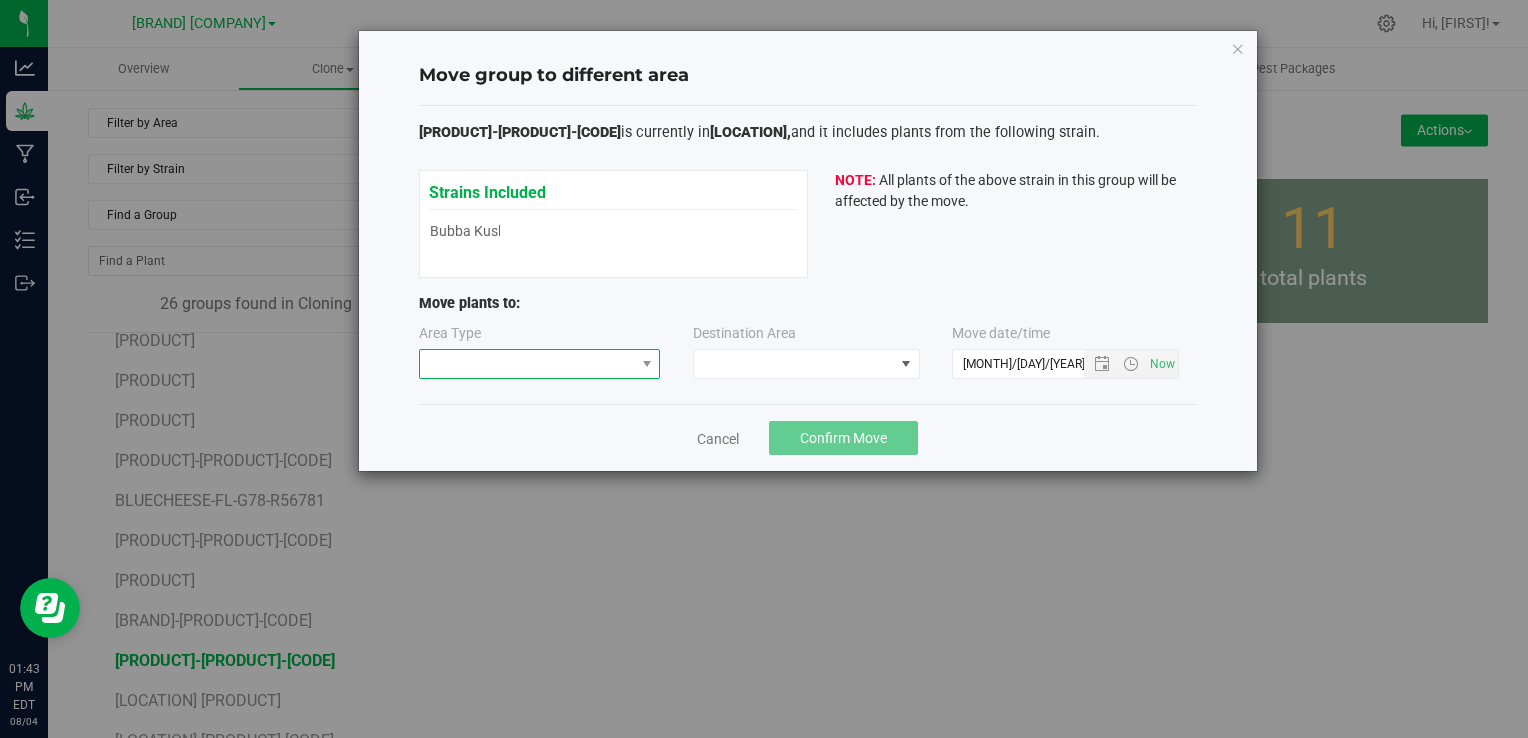 click at bounding box center [527, 364] 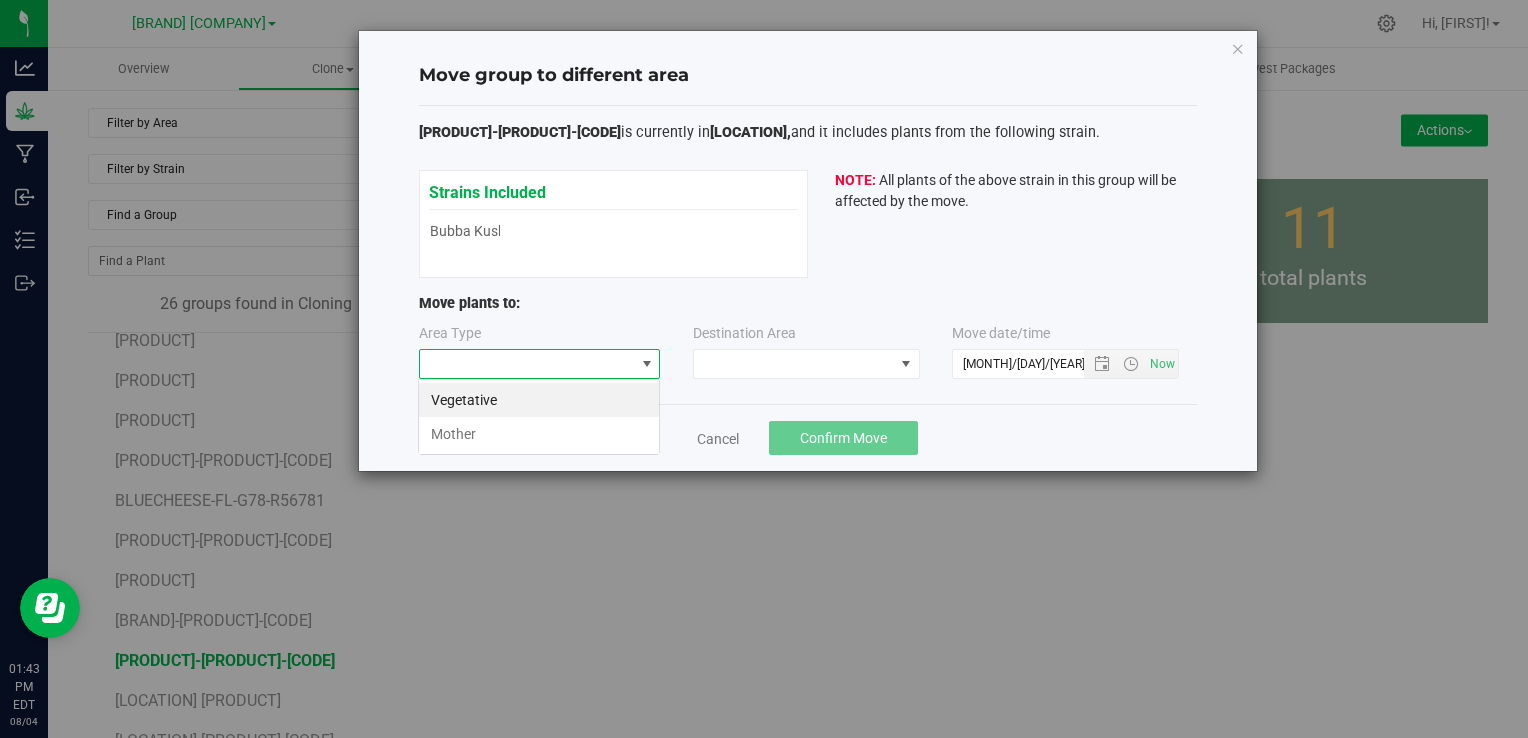 scroll, scrollTop: 99970, scrollLeft: 99757, axis: both 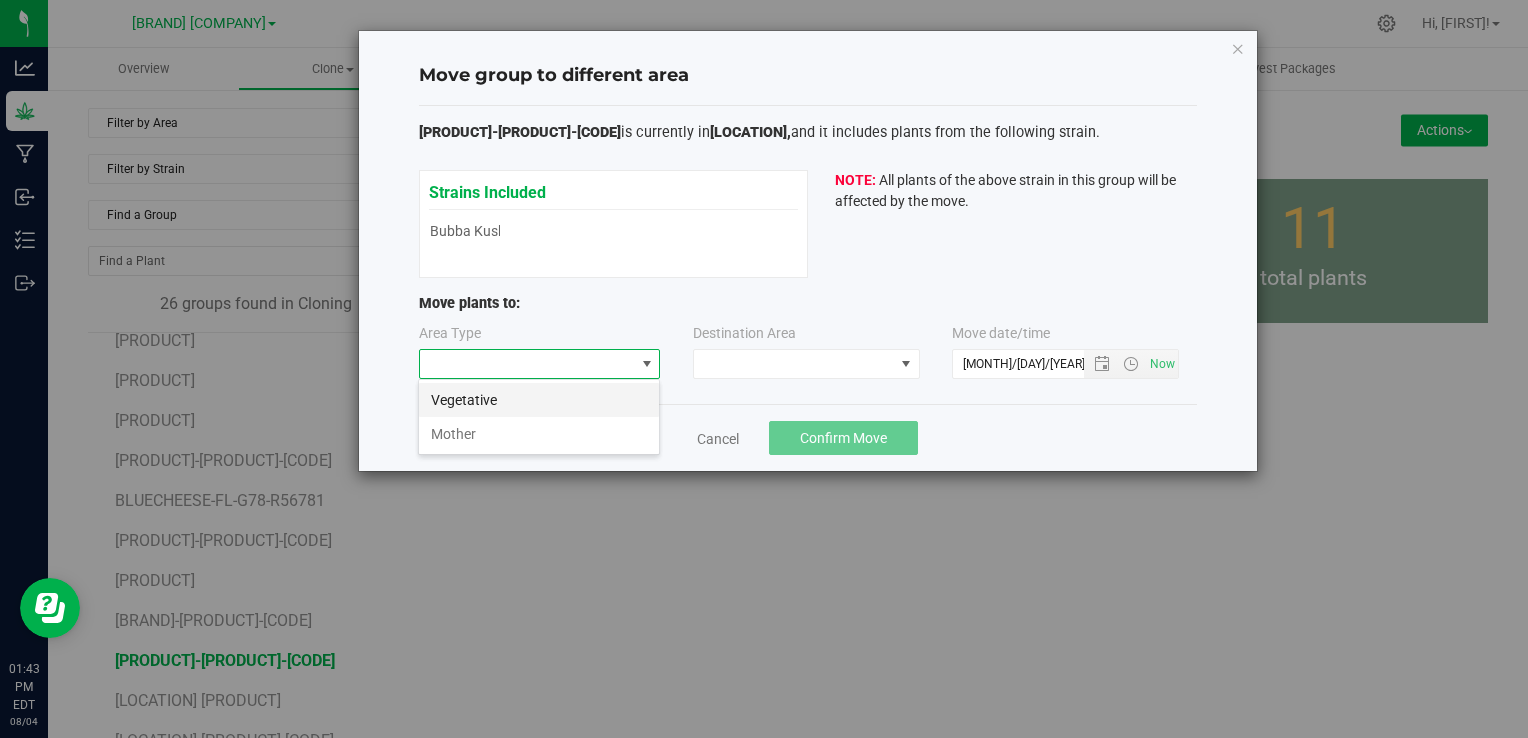 click on "Vegetative" at bounding box center [539, 400] 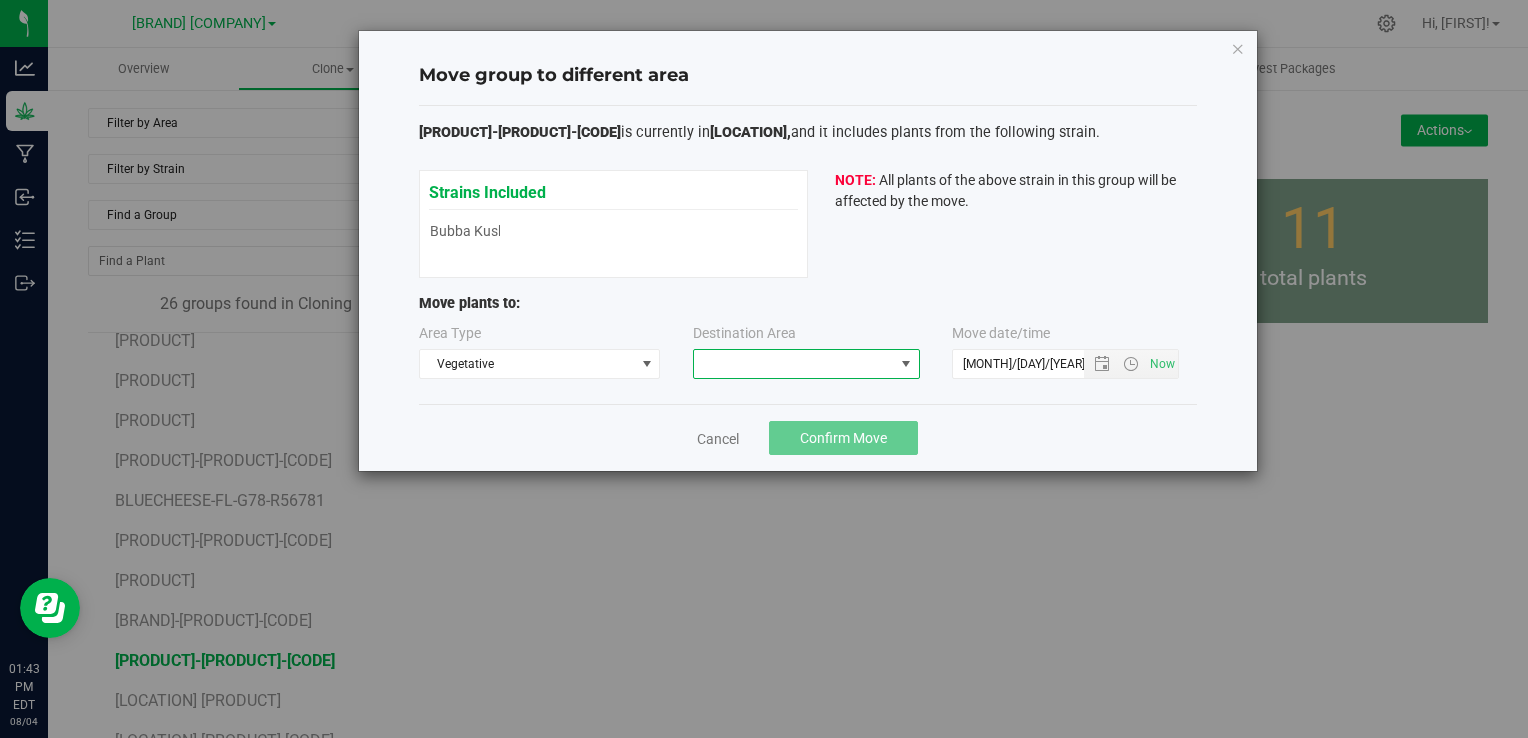click at bounding box center [794, 364] 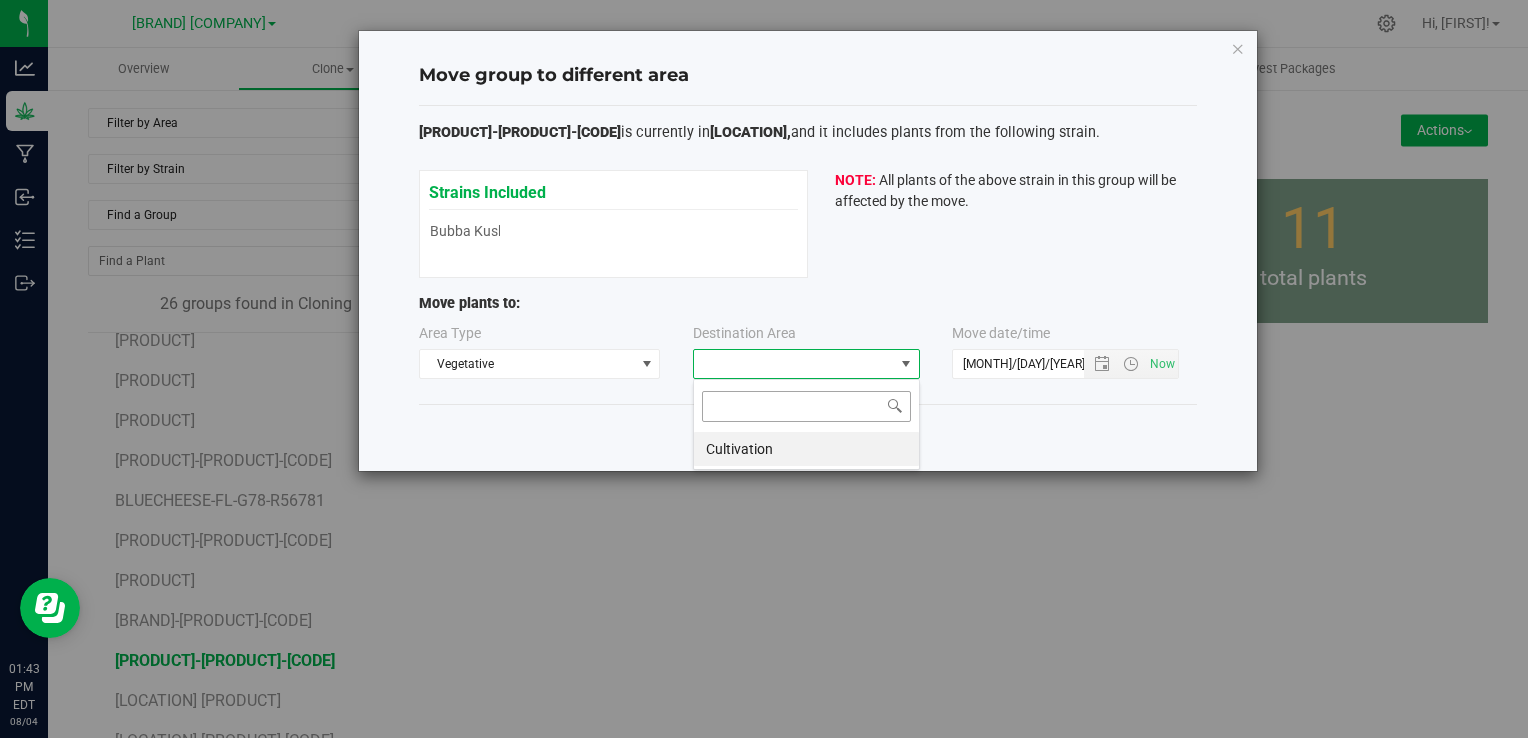 scroll, scrollTop: 99970, scrollLeft: 99772, axis: both 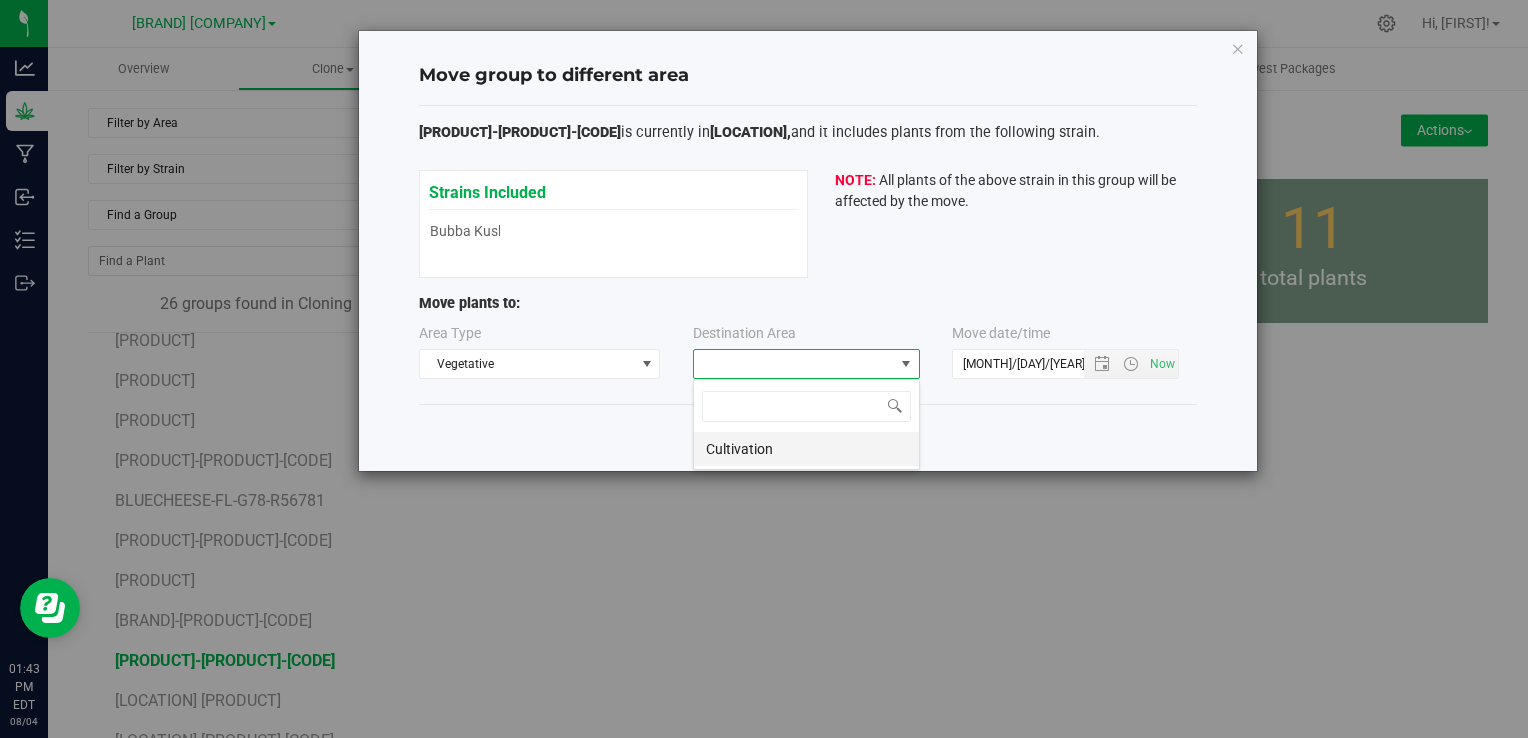 click on "Cultivation" at bounding box center [806, 449] 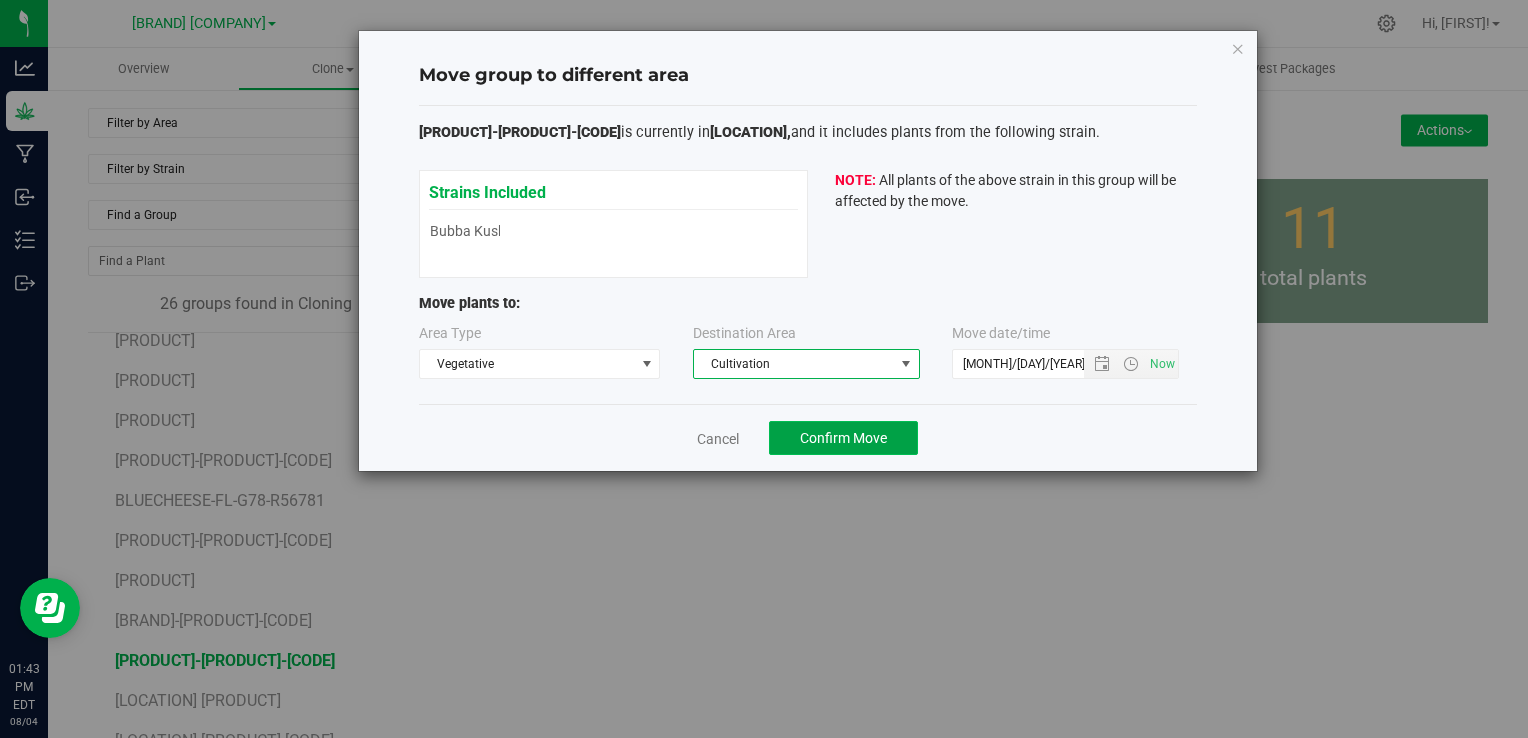 click on "Confirm Move" 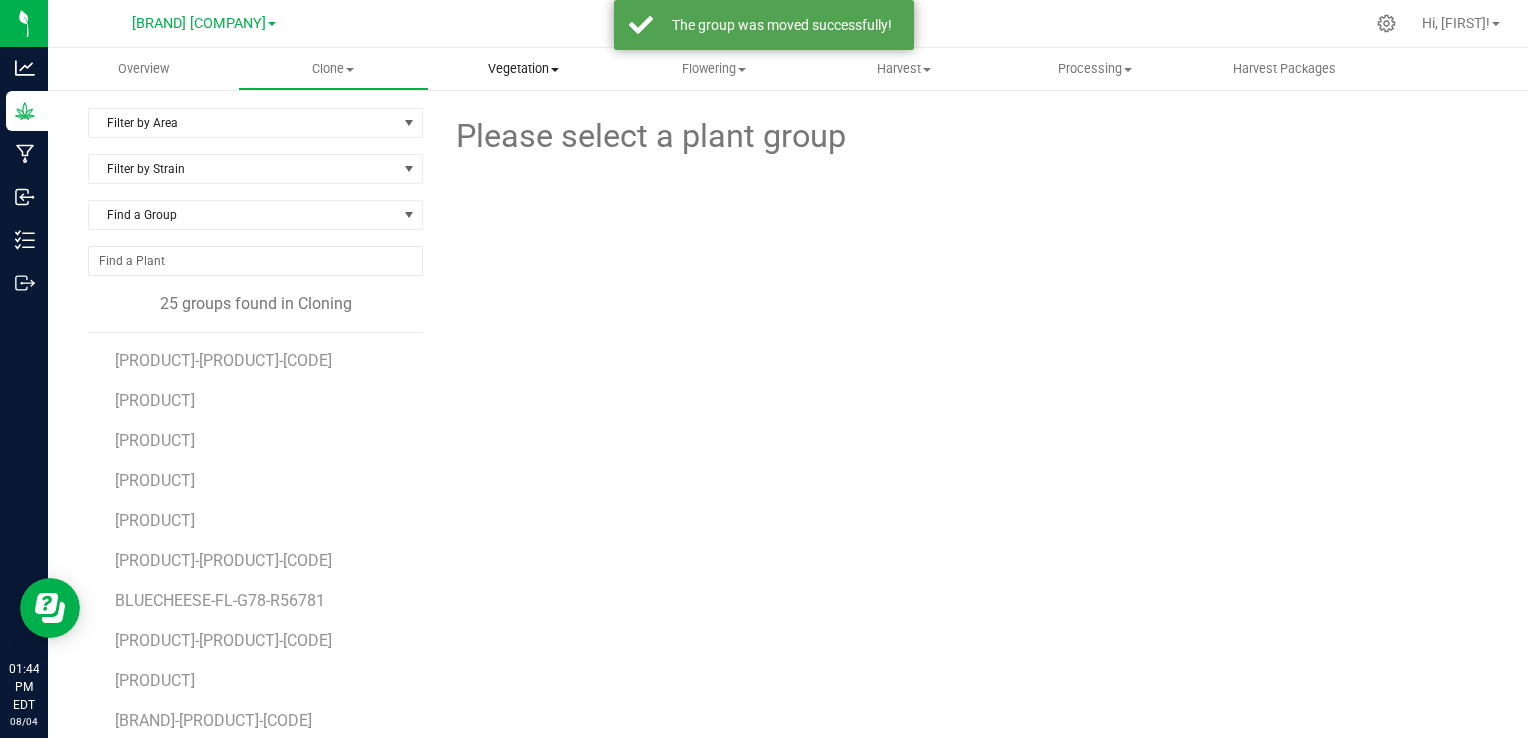 click on "Vegetation" at bounding box center (524, 69) 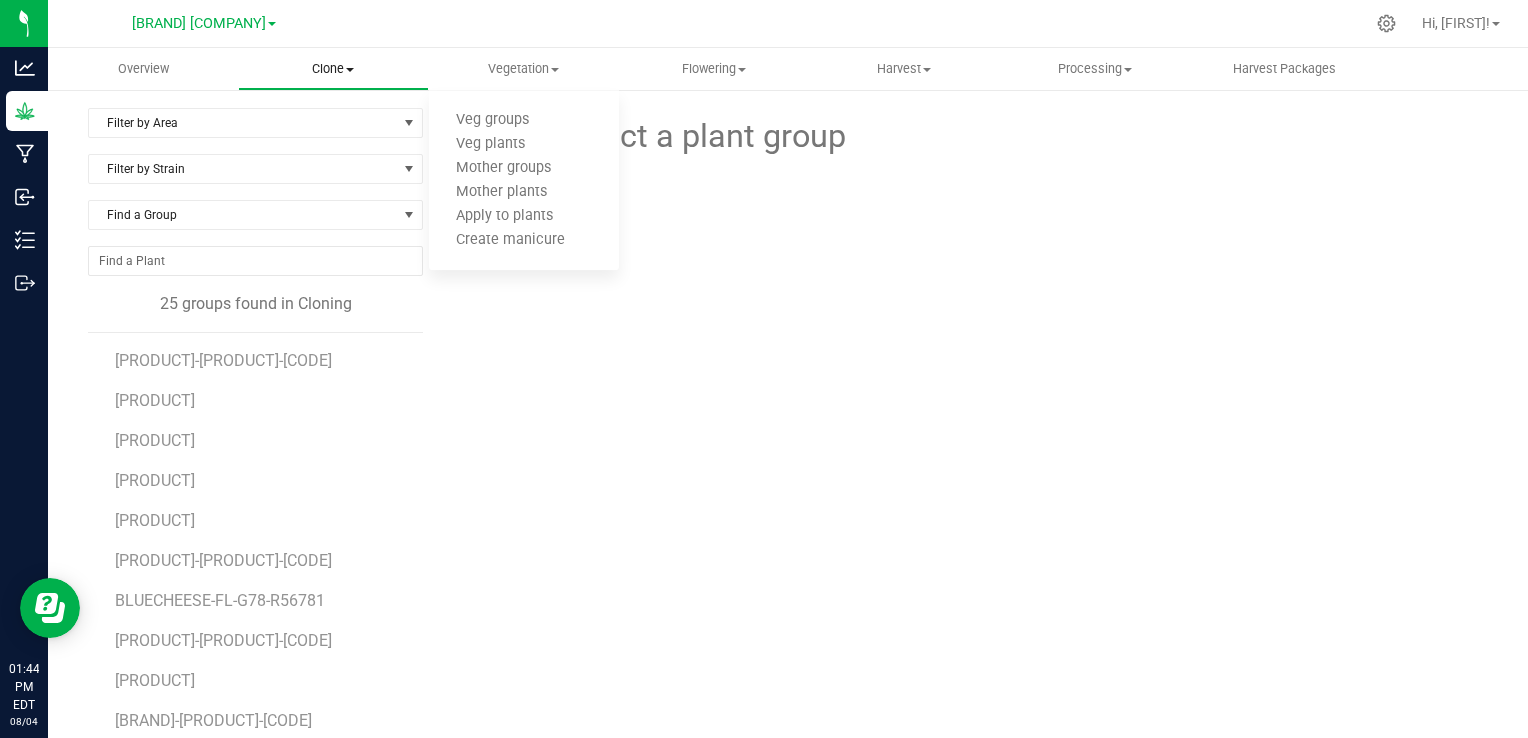 click on "Clone" at bounding box center (333, 69) 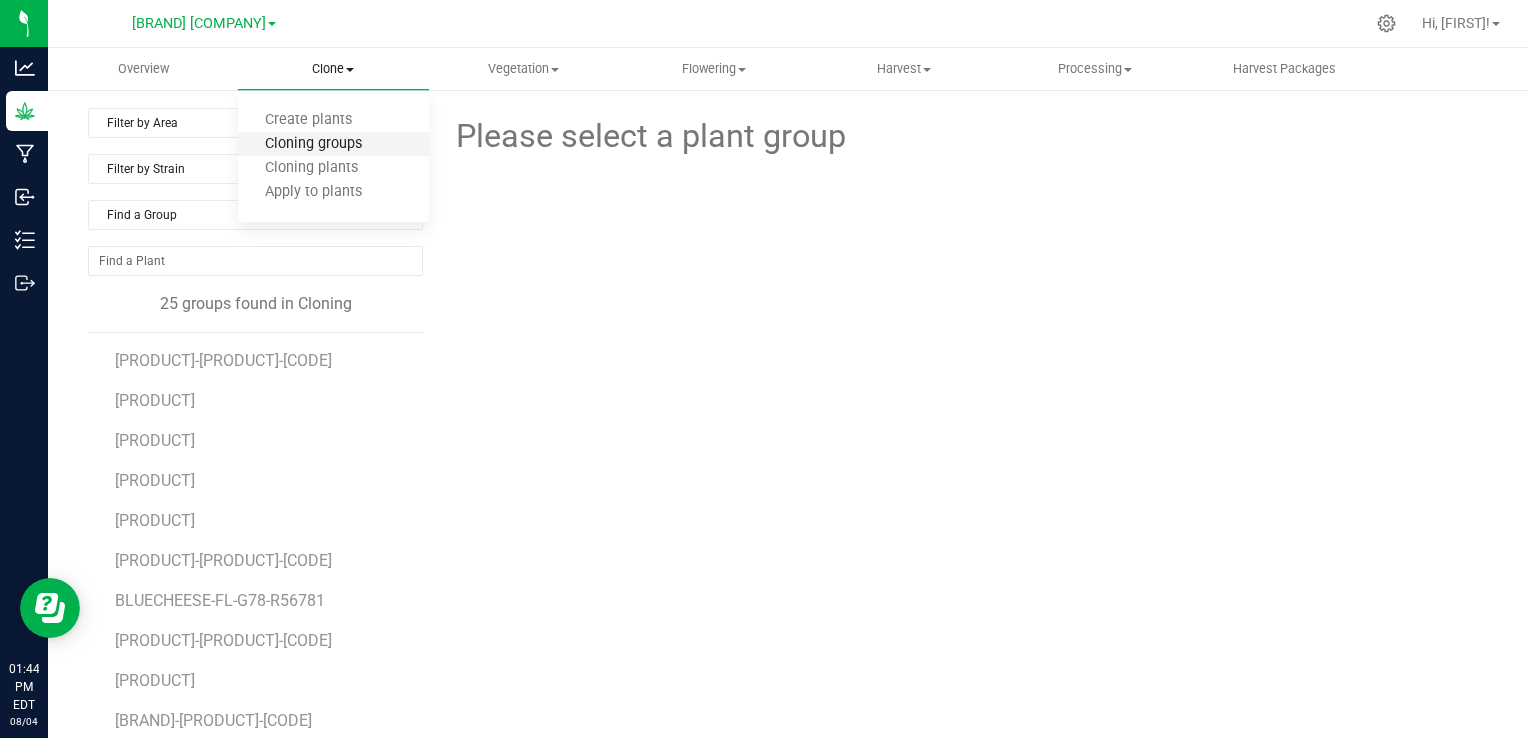 click on "Cloning groups" at bounding box center (313, 144) 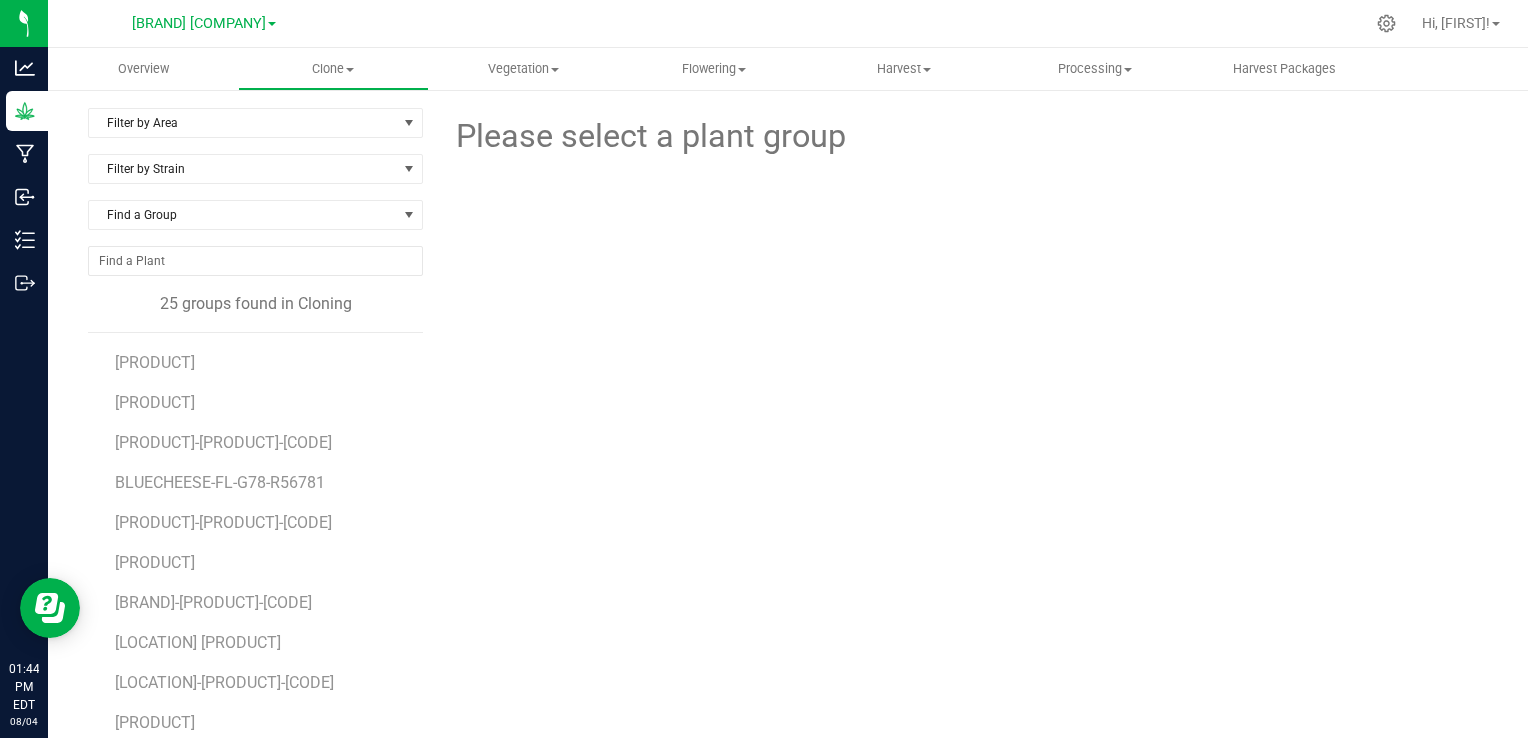 scroll, scrollTop: 400, scrollLeft: 0, axis: vertical 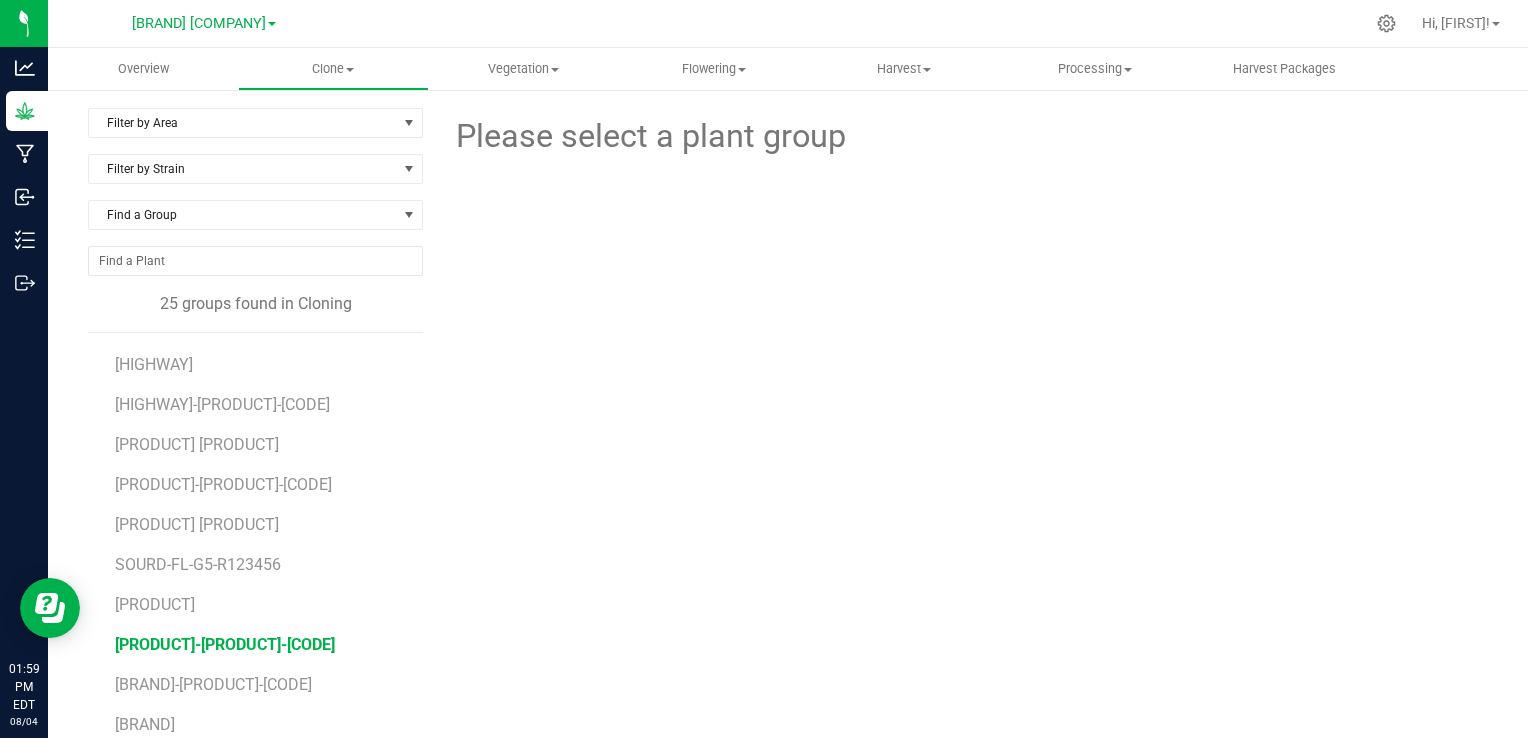 click on "[PRODUCT]-[PRODUCT]-[CODE]" at bounding box center (225, 644) 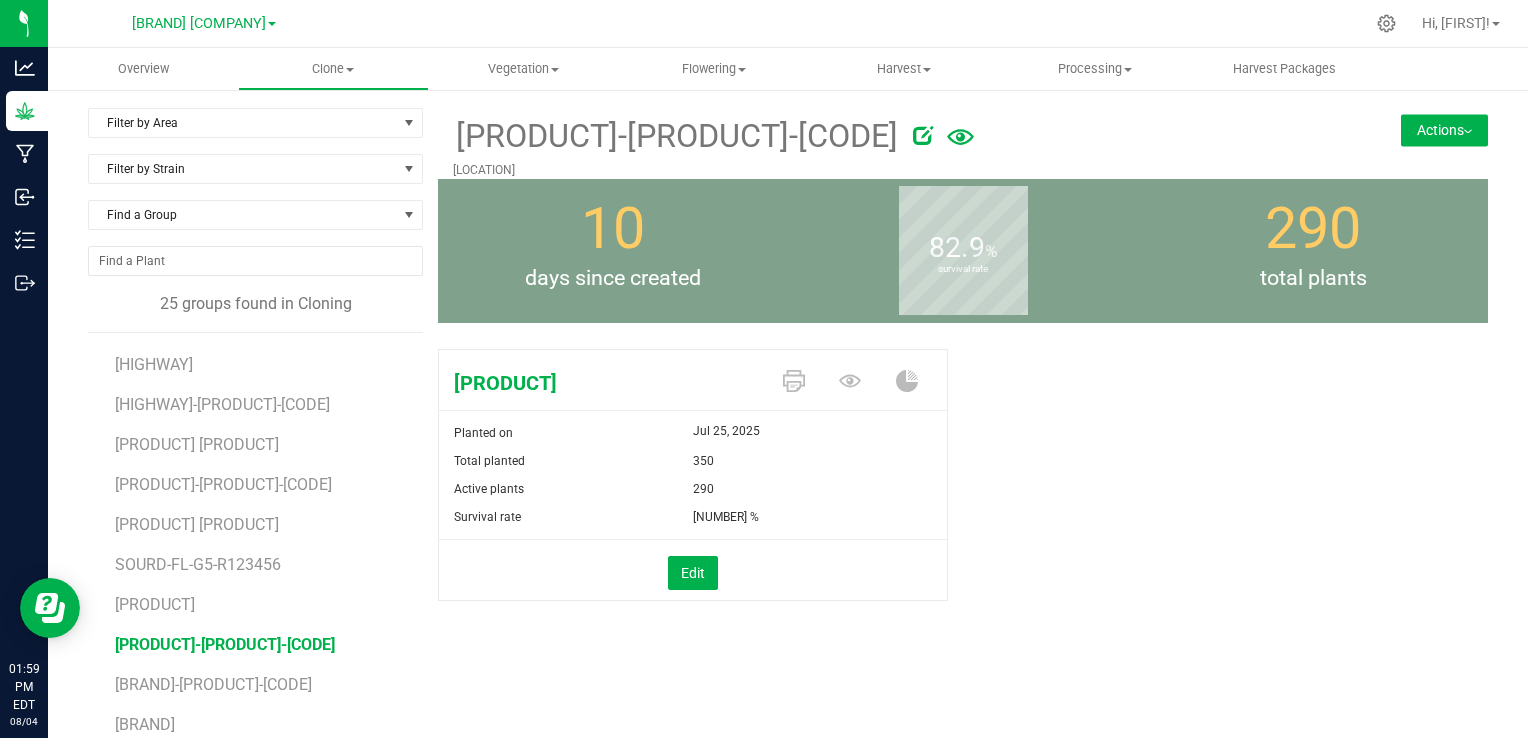 click on "Actions" at bounding box center (1444, 130) 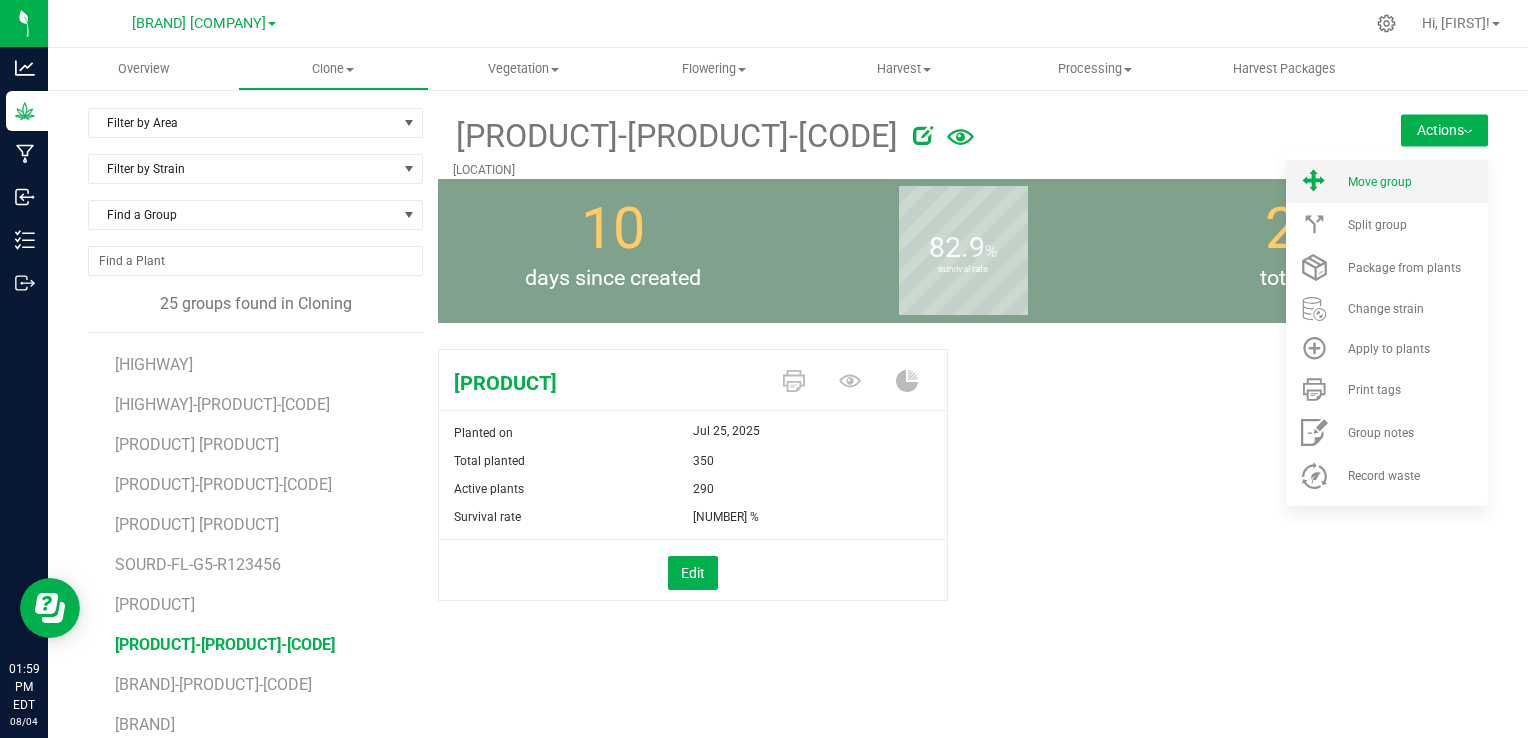 click on "Move group" at bounding box center (1380, 182) 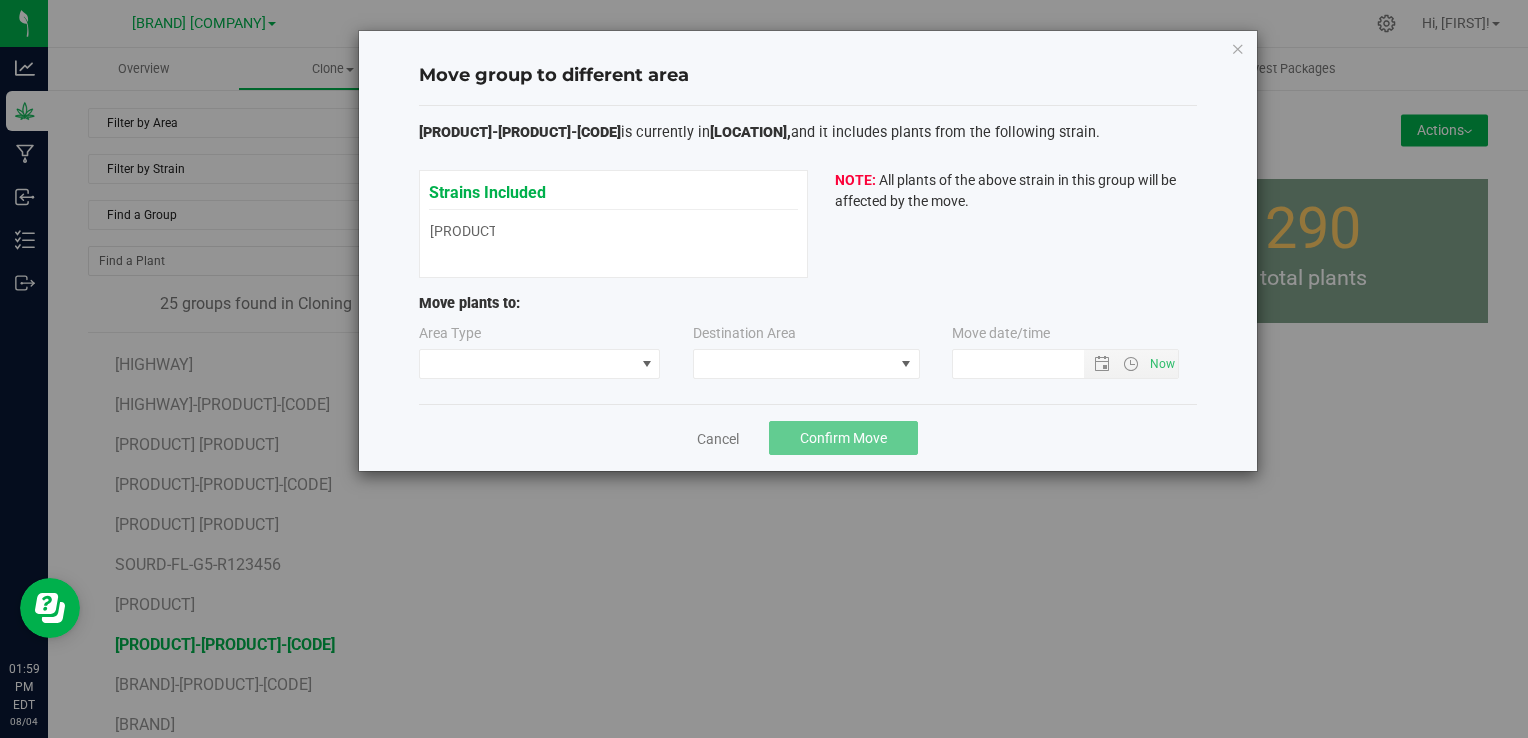 type on "[MONTH]/[DAY]/[YEAR] [HOUR]:[MINUTE] [AM/PM]" 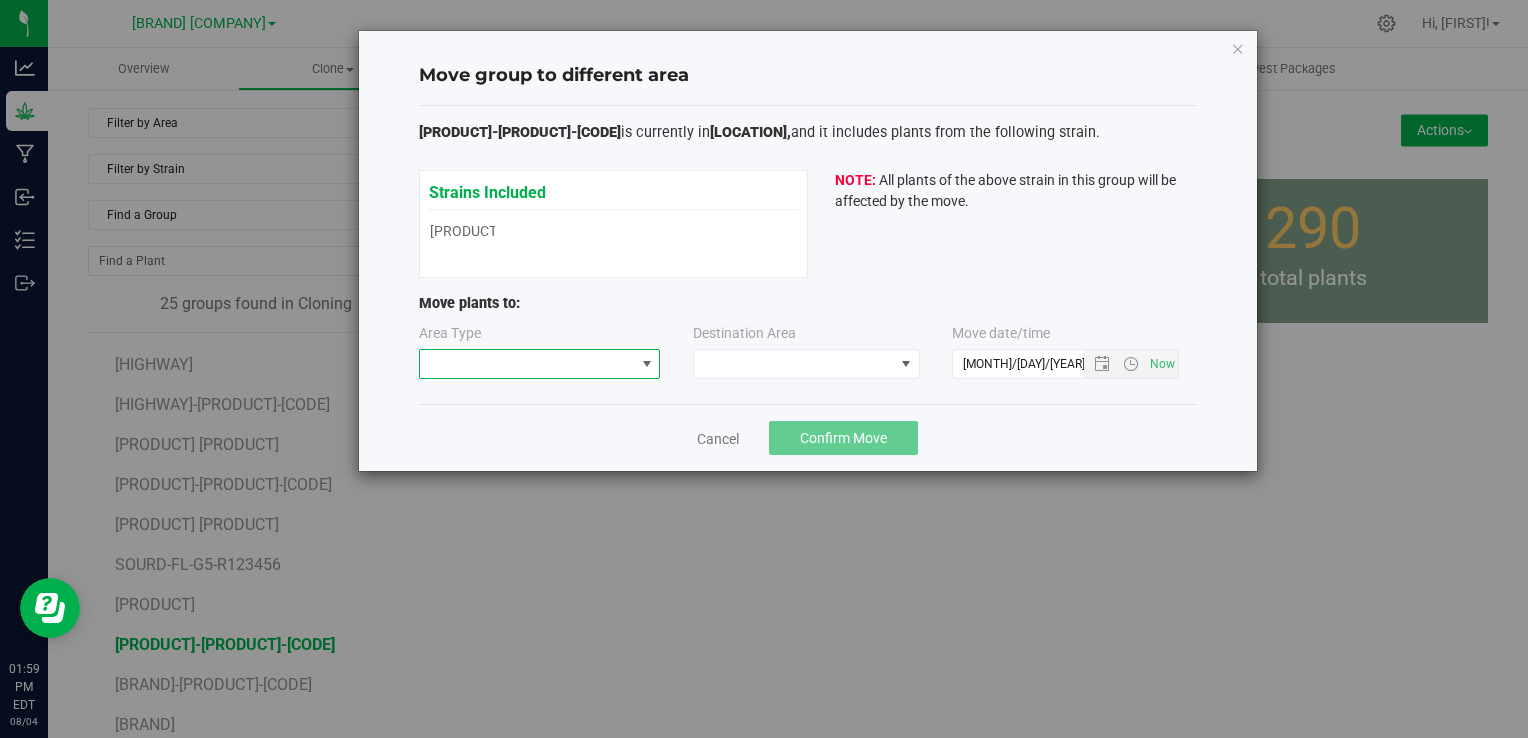 click at bounding box center [527, 364] 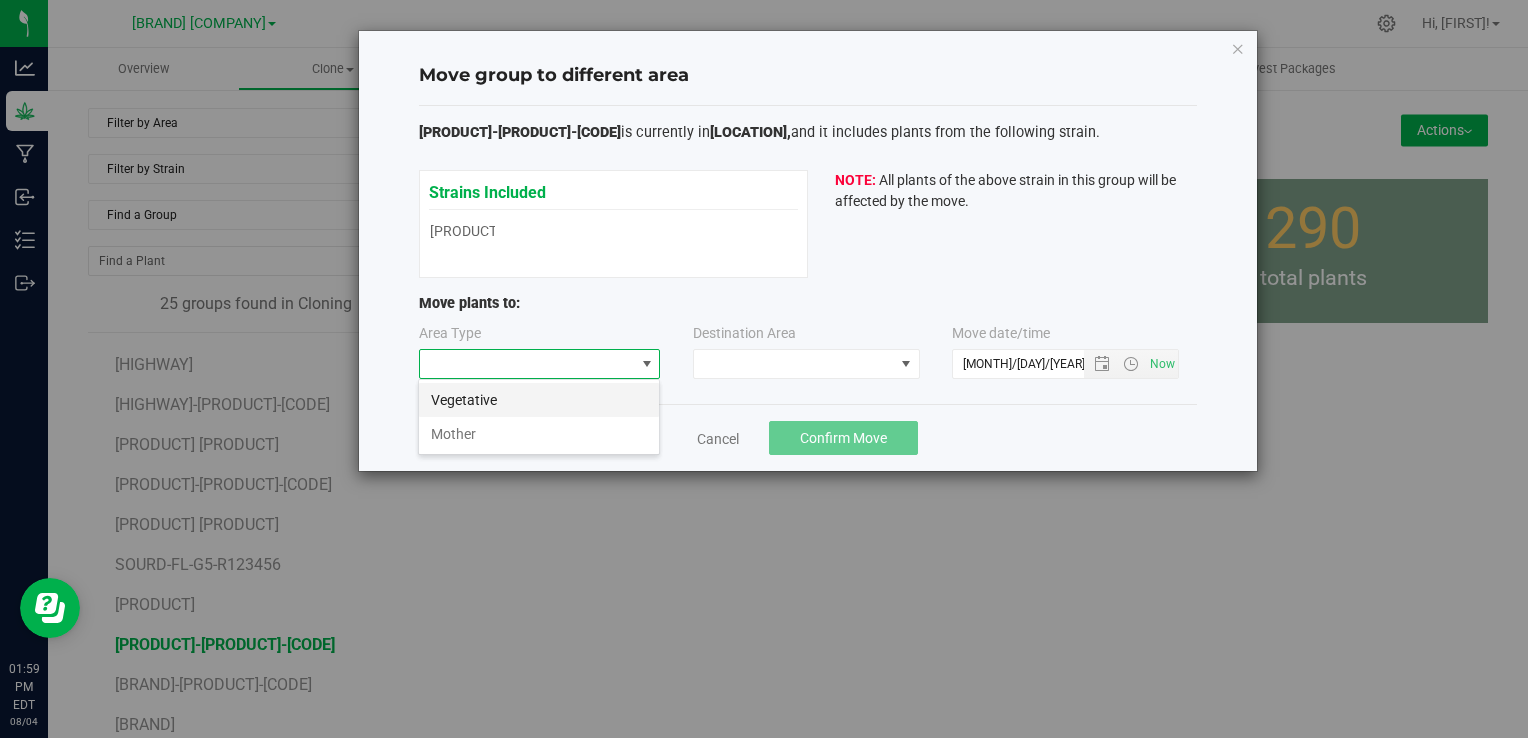 scroll, scrollTop: 99970, scrollLeft: 99757, axis: both 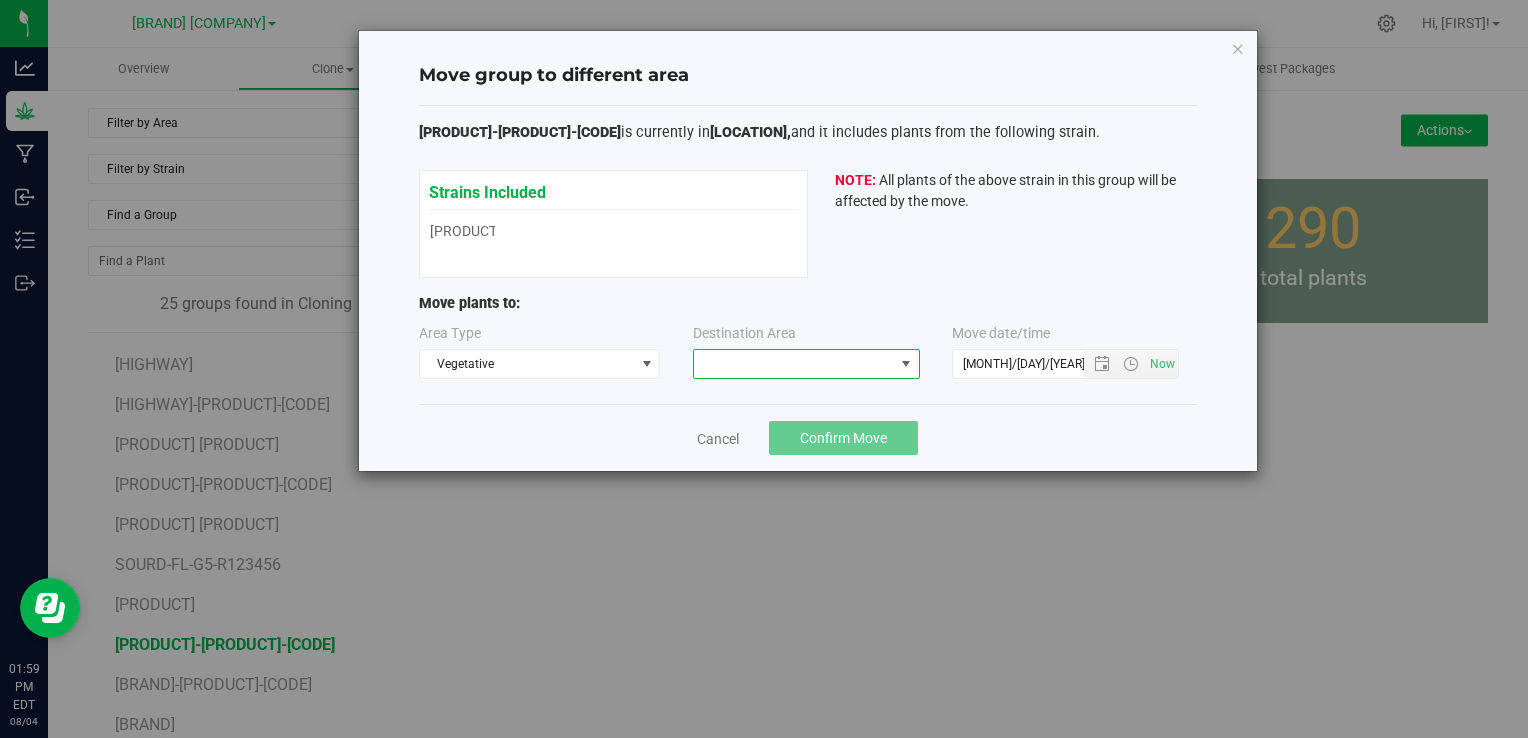 click at bounding box center (794, 364) 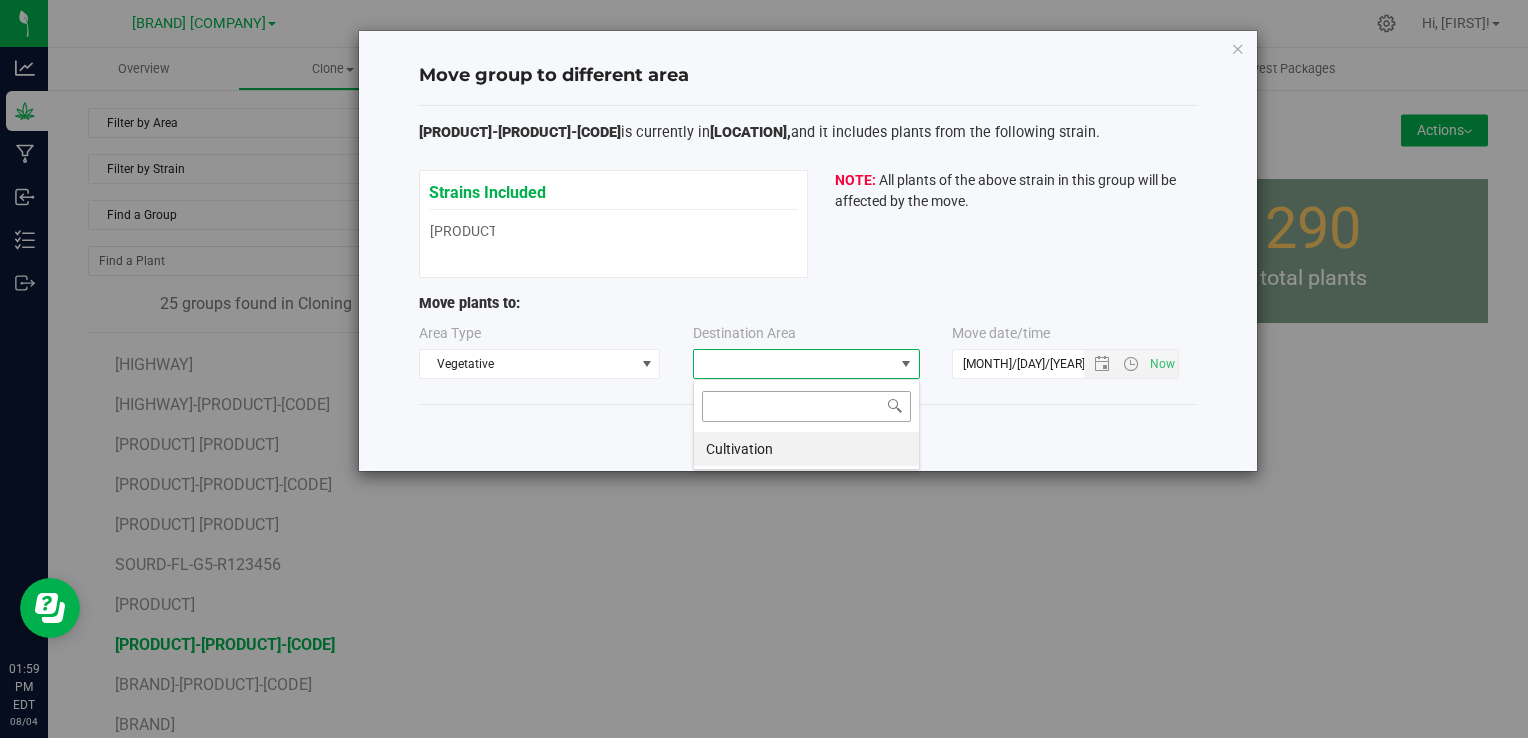 scroll, scrollTop: 99970, scrollLeft: 99772, axis: both 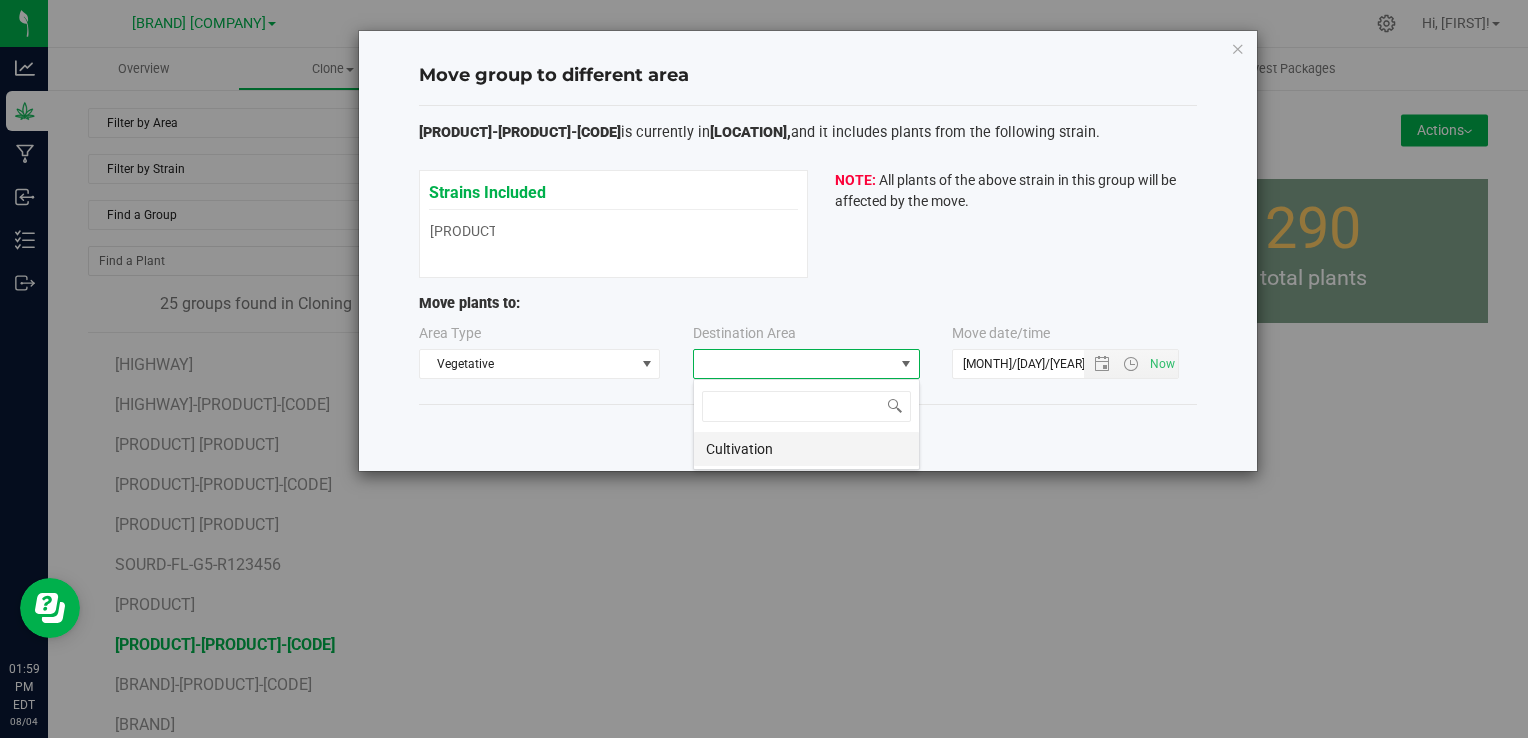 click on "Cultivation" at bounding box center [806, 449] 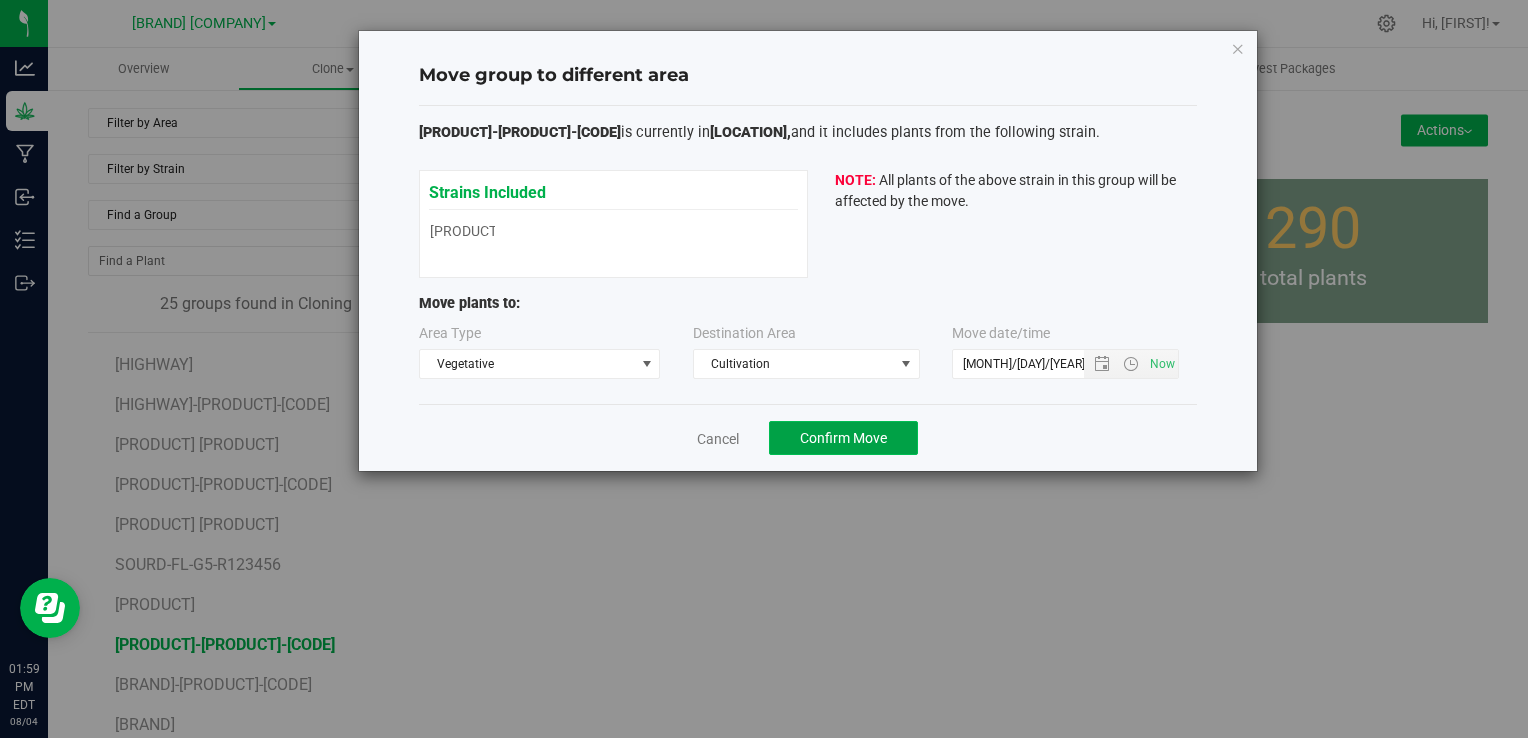 click on "Confirm Move" 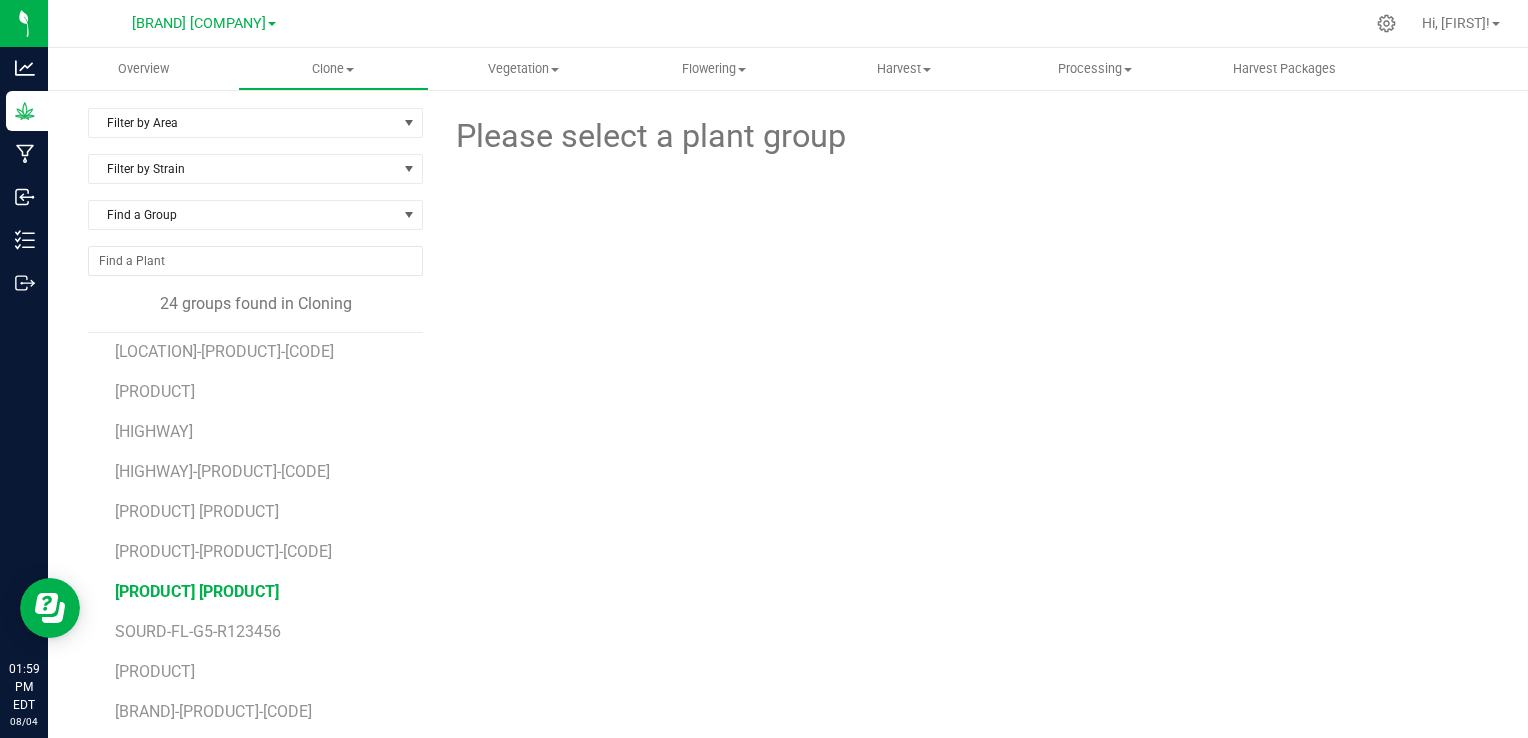 scroll, scrollTop: 476, scrollLeft: 0, axis: vertical 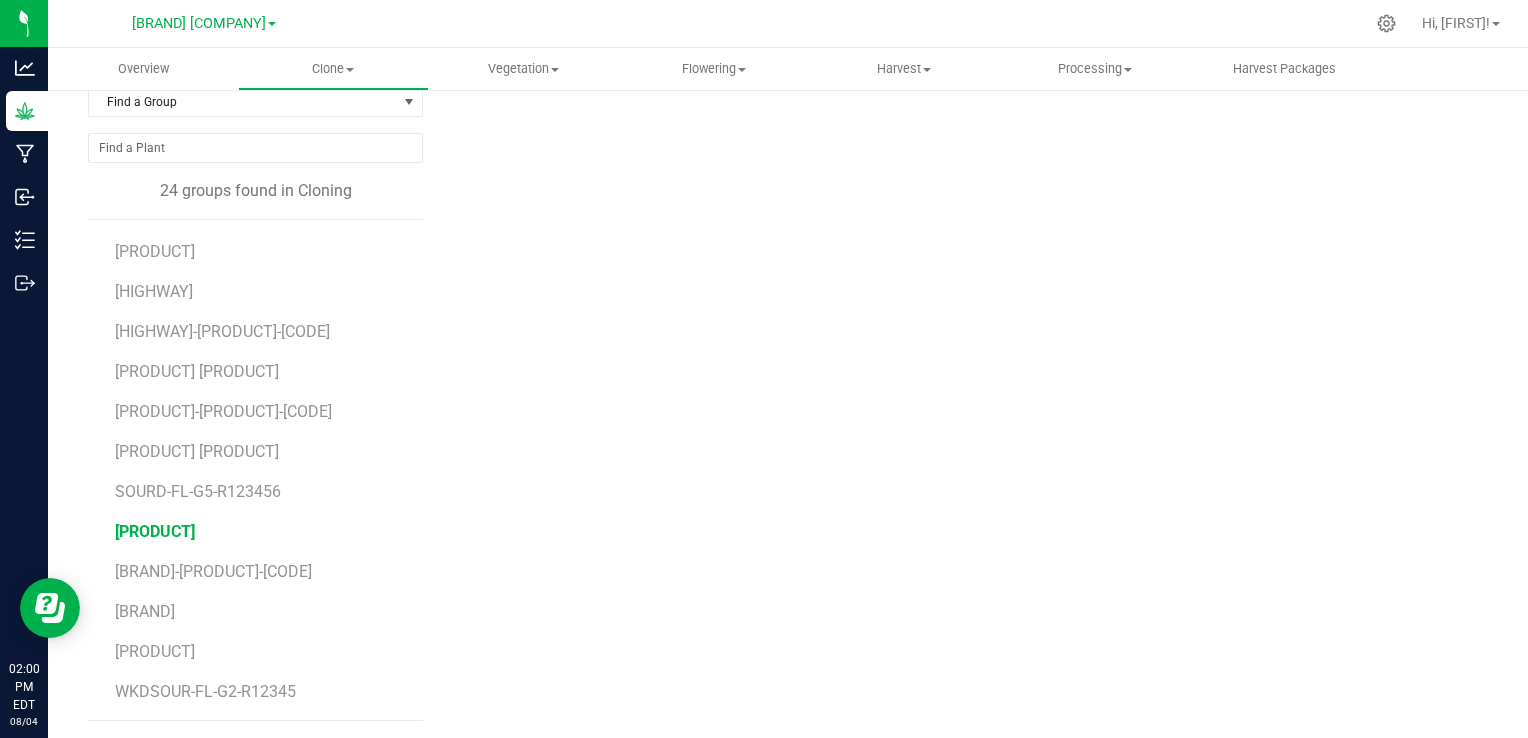 click on "[PRODUCT]" at bounding box center [155, 531] 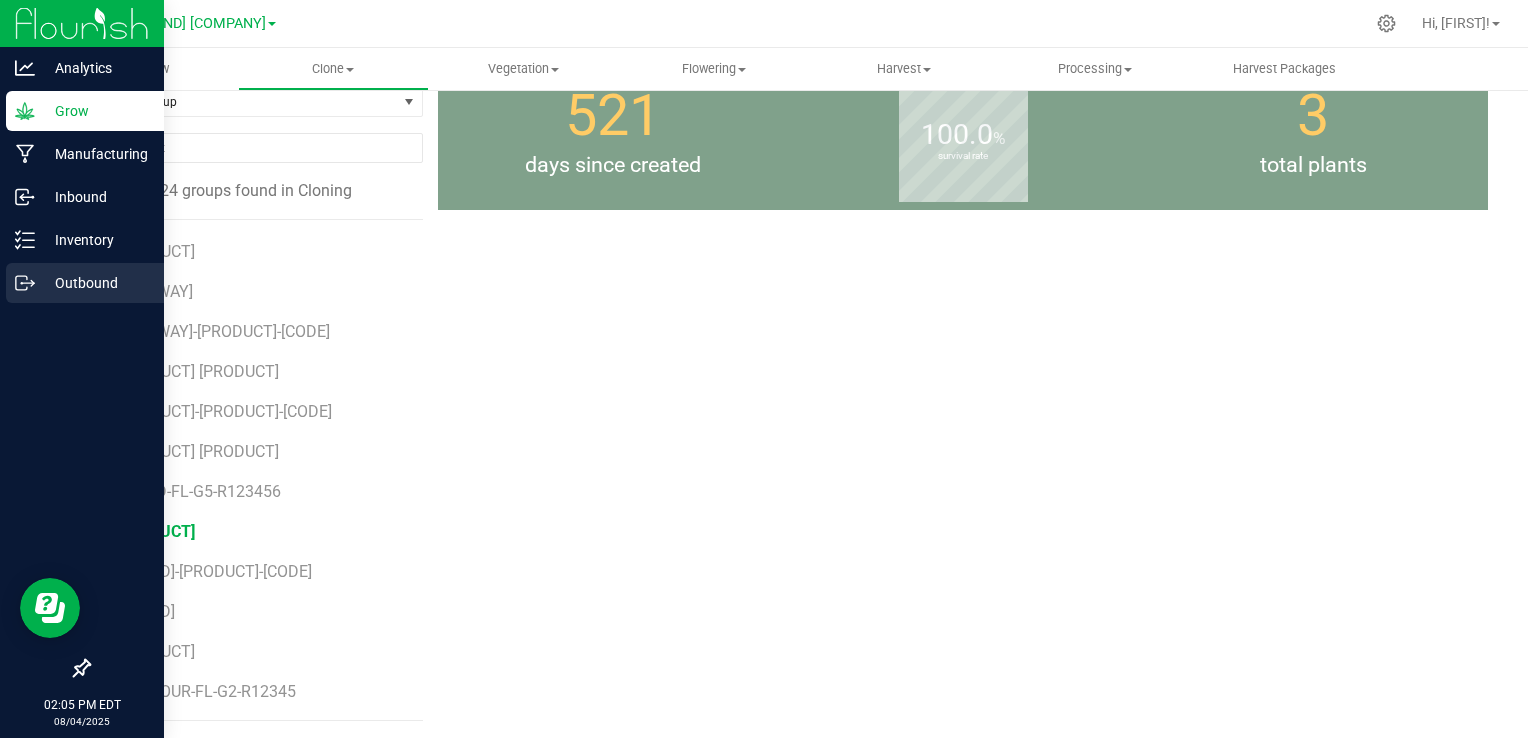 click 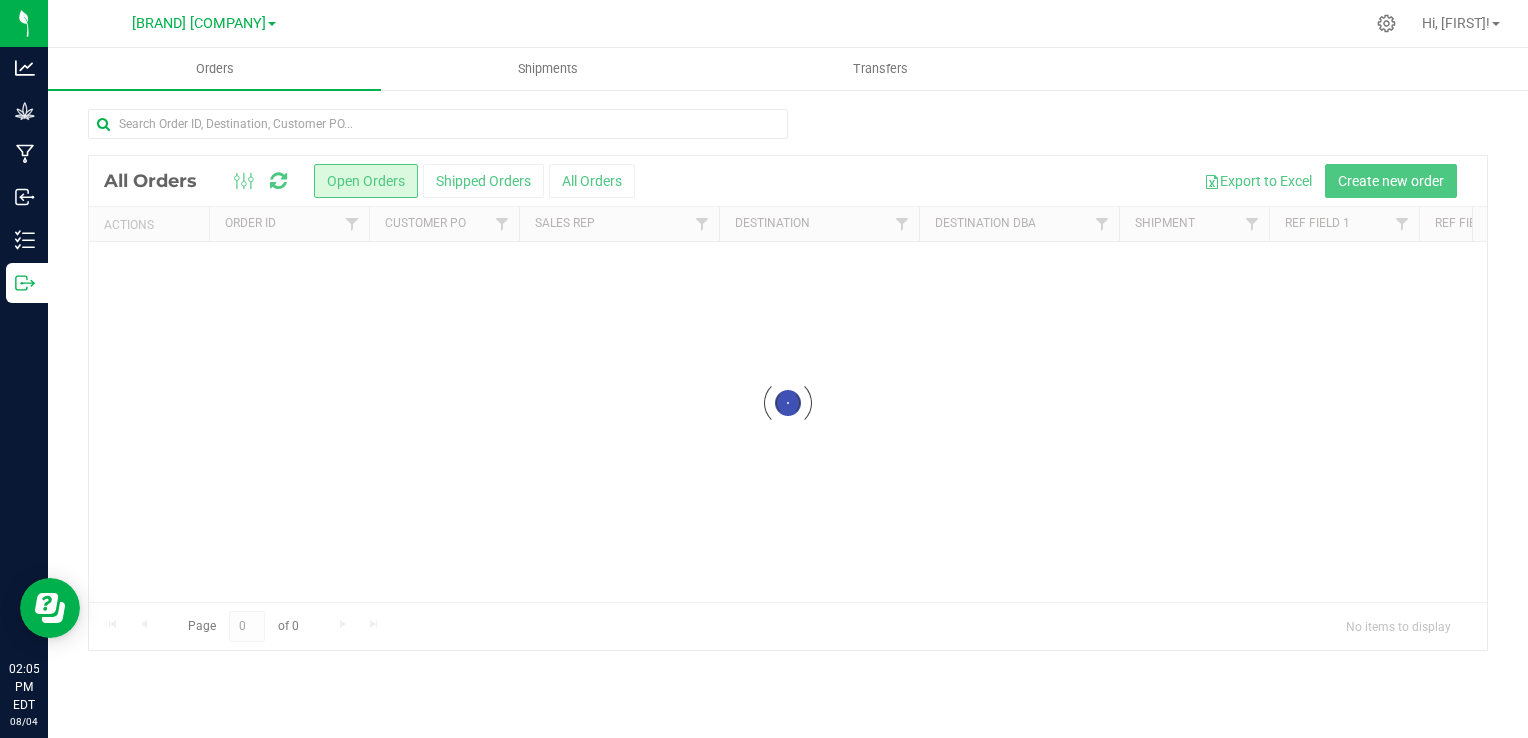 scroll, scrollTop: 0, scrollLeft: 0, axis: both 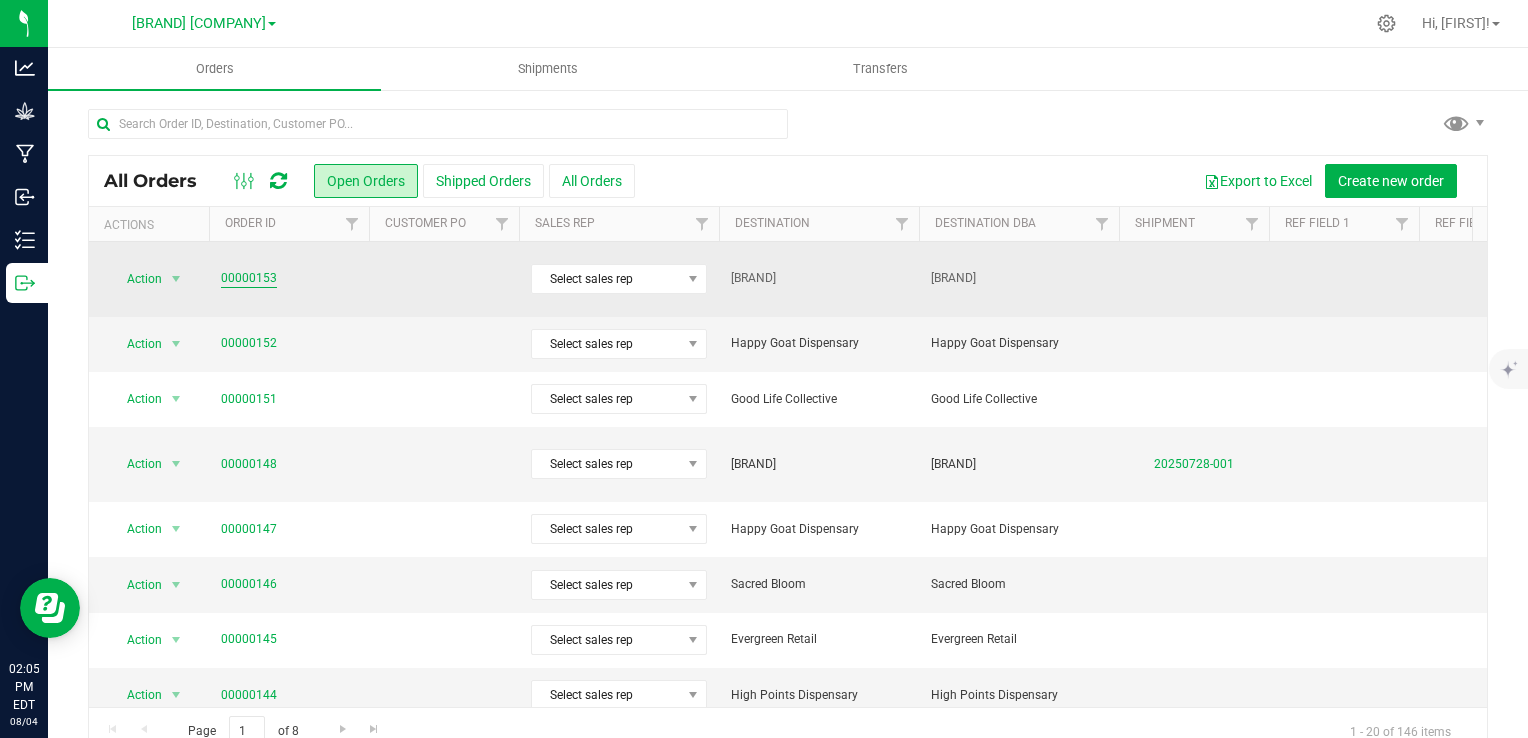 click on "00000153" at bounding box center [249, 278] 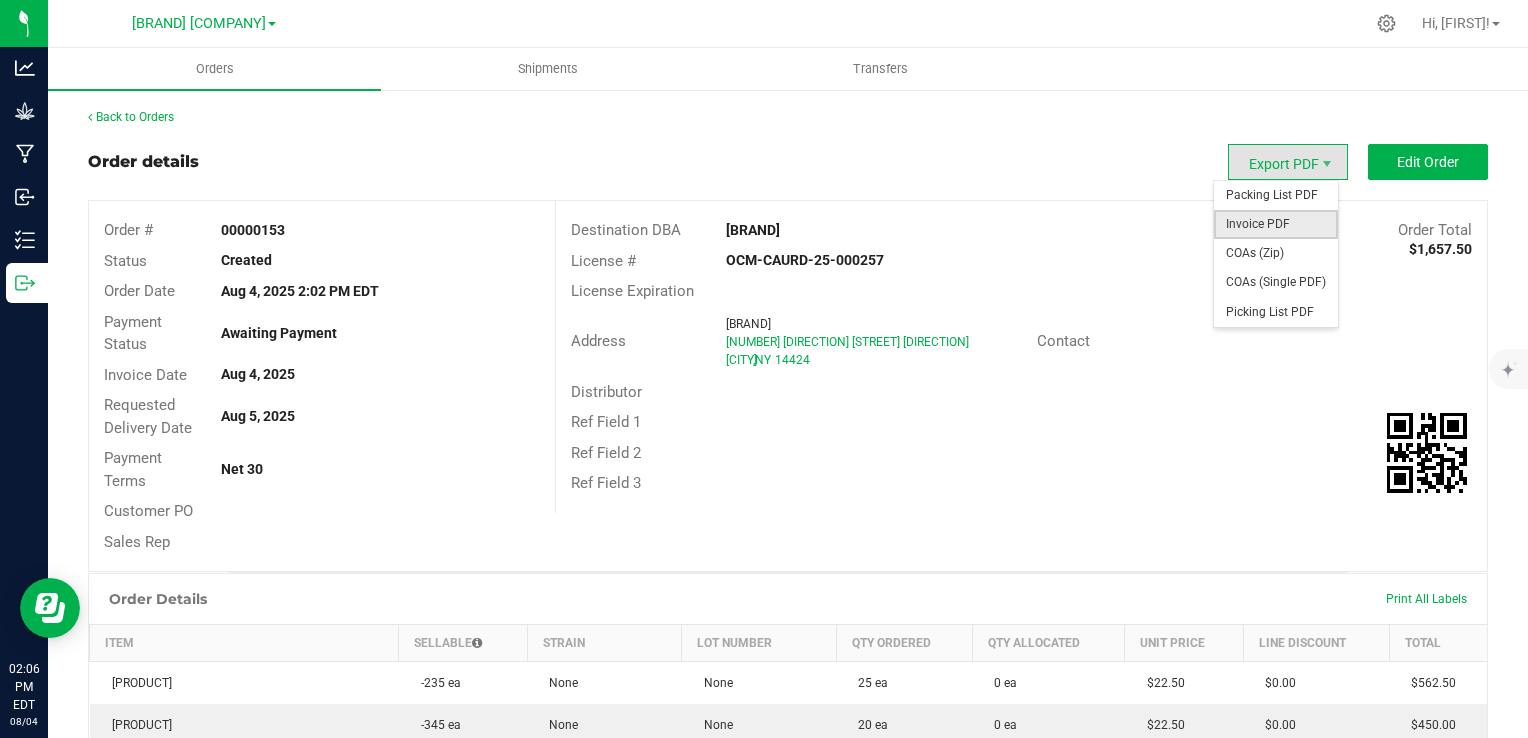 click on "Invoice PDF" at bounding box center (1276, 224) 